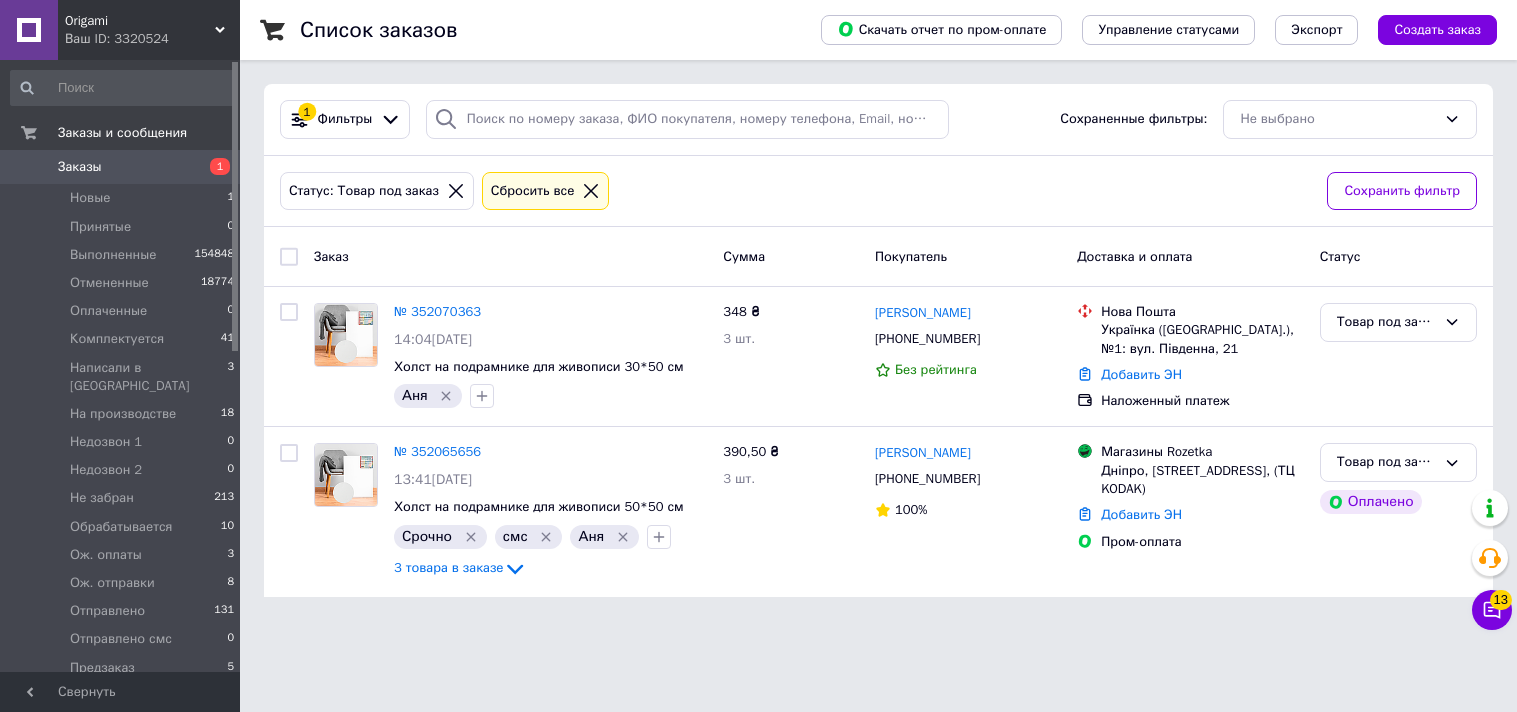 scroll, scrollTop: 0, scrollLeft: 0, axis: both 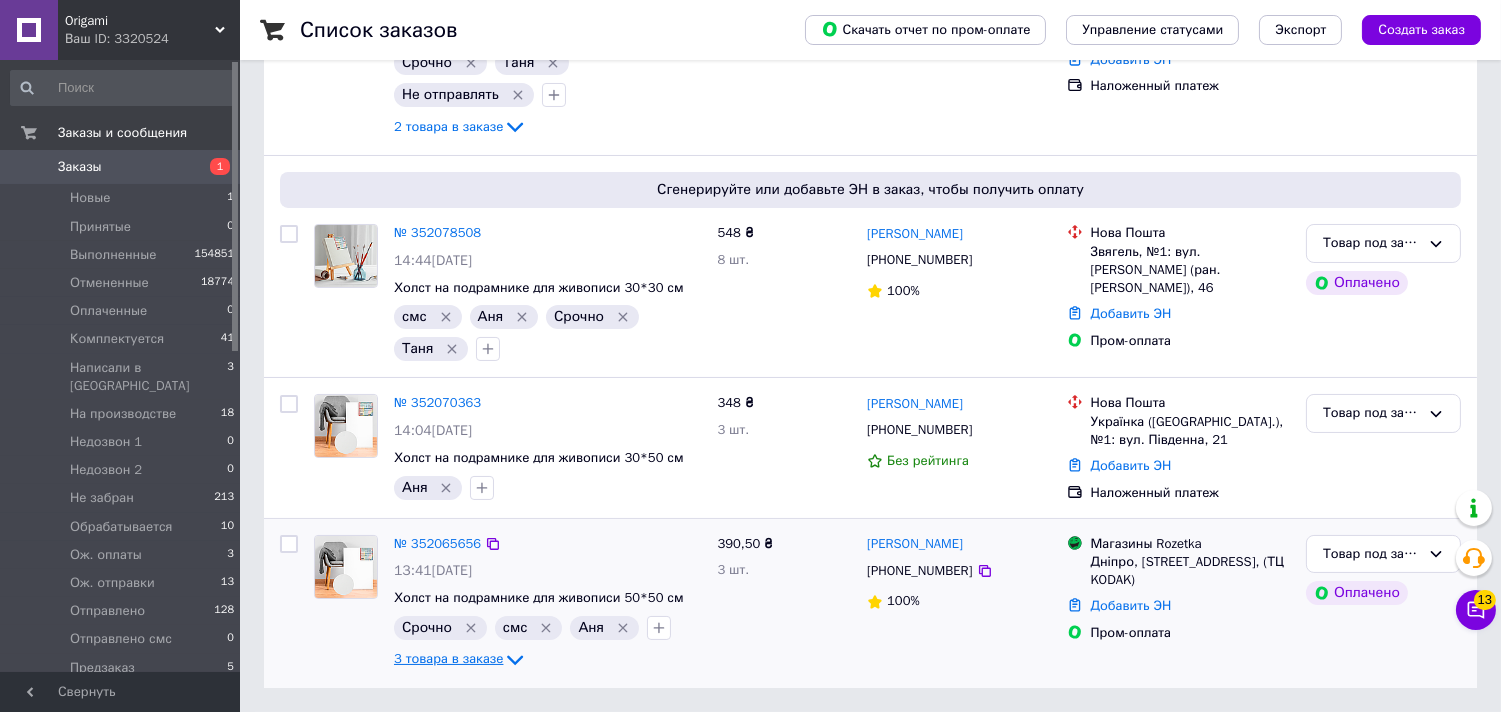 click 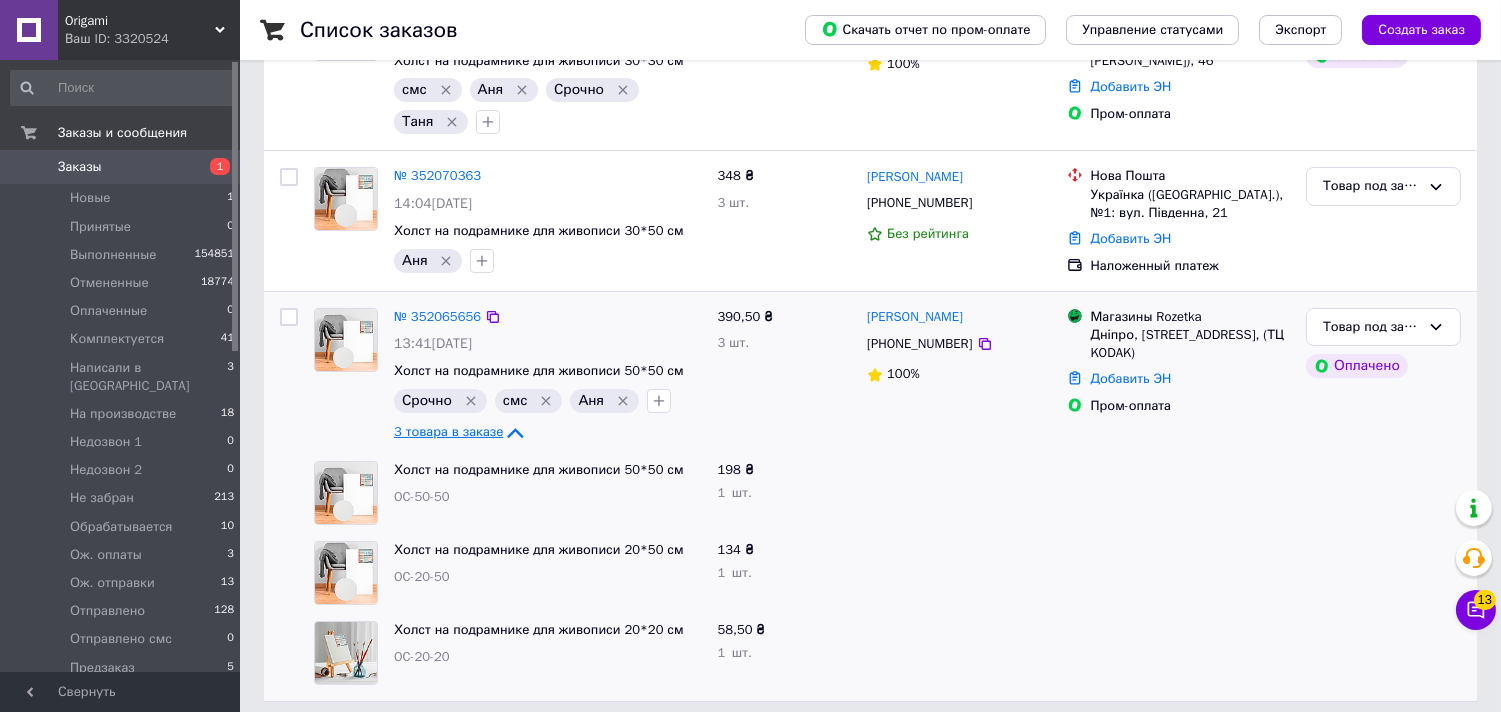 scroll, scrollTop: 574, scrollLeft: 0, axis: vertical 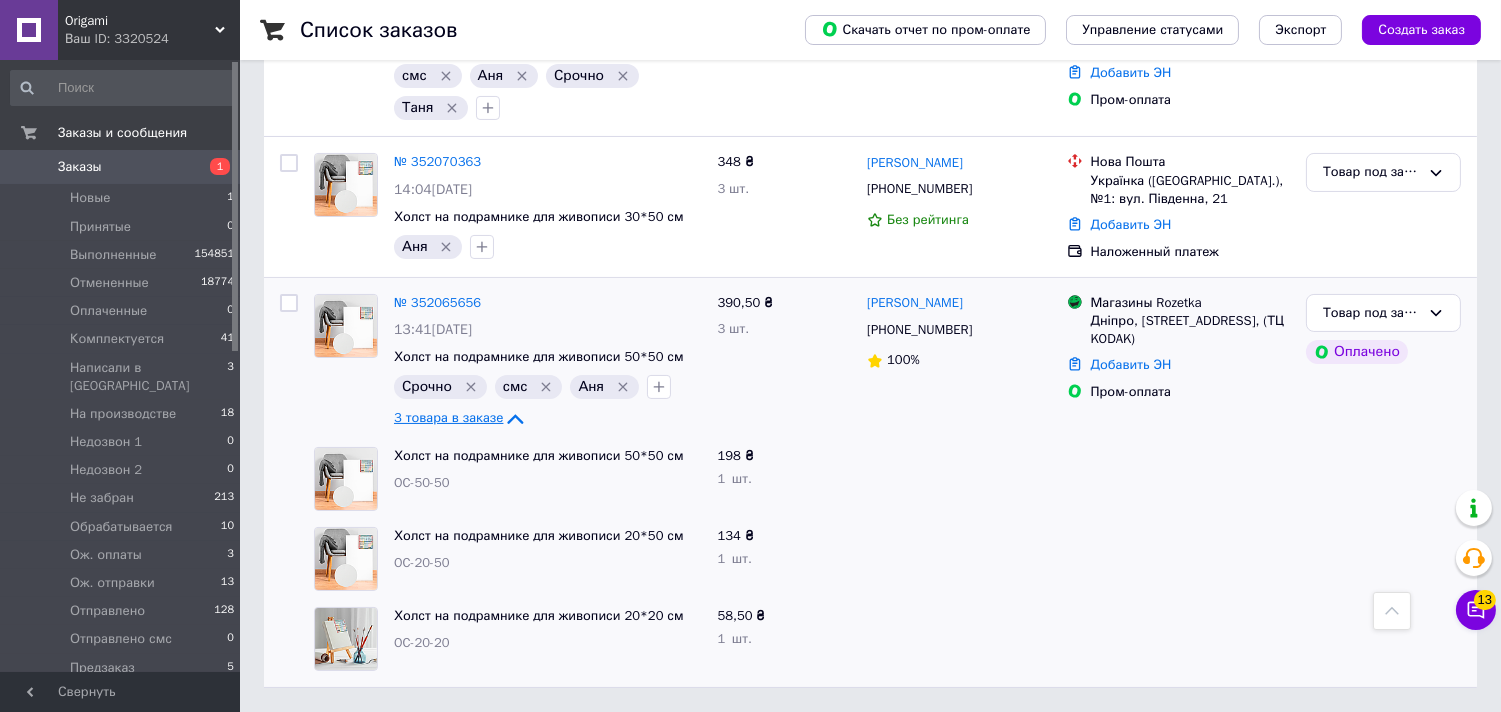 click 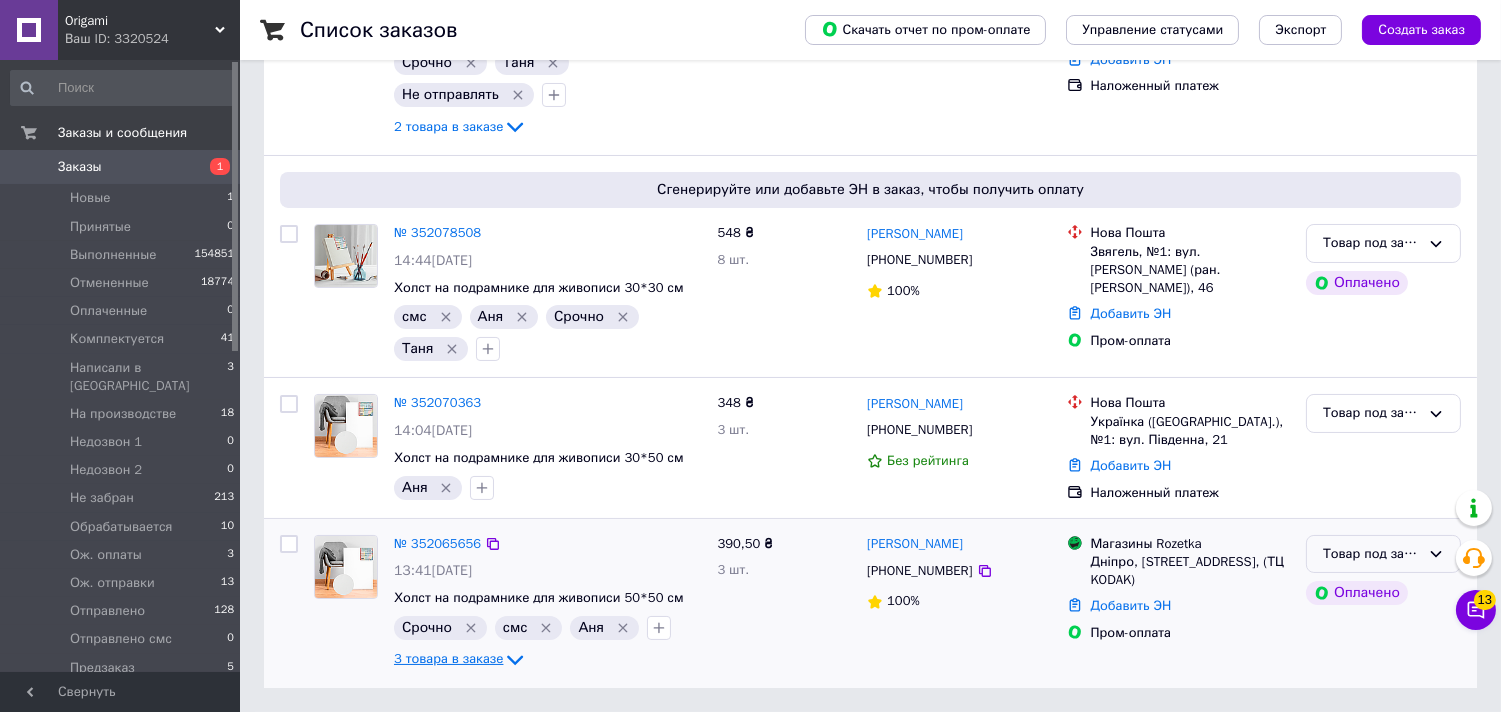 click 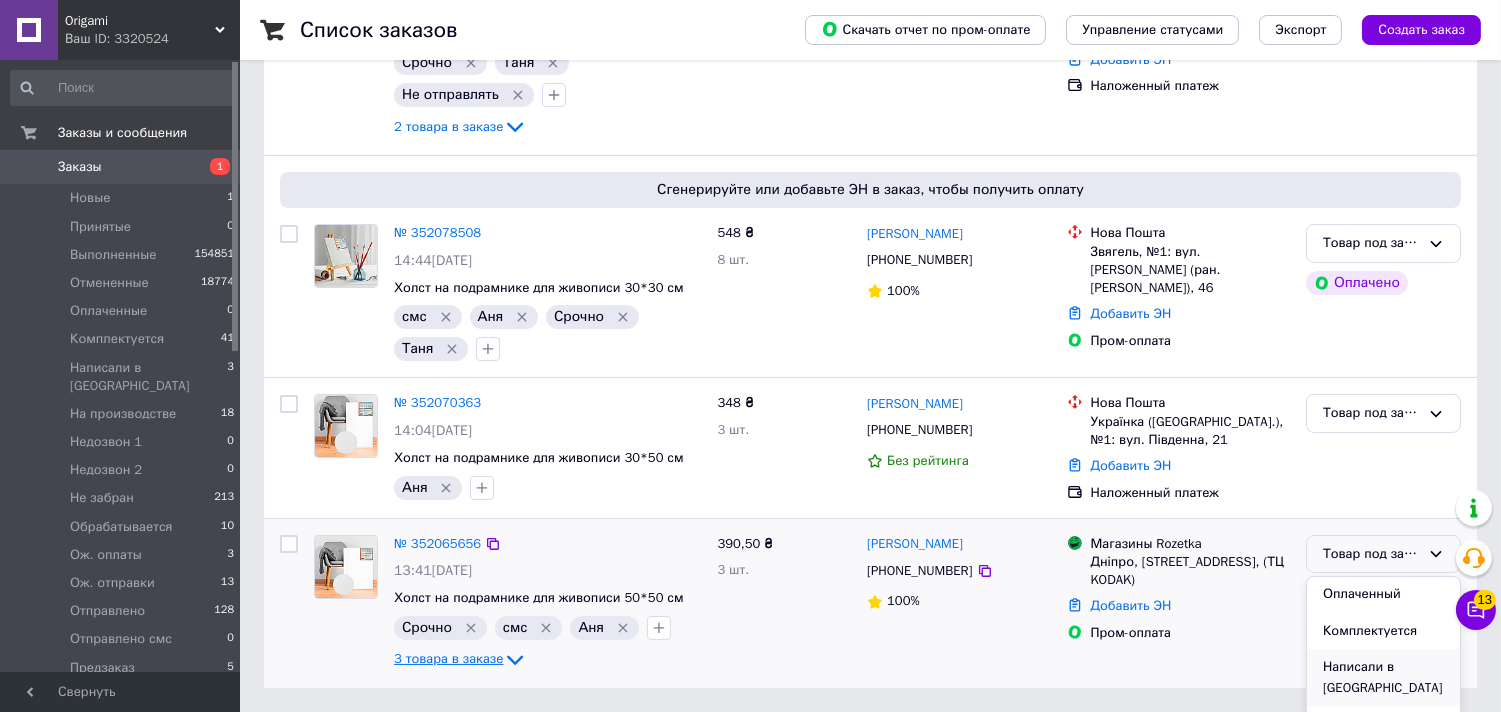 scroll, scrollTop: 222, scrollLeft: 0, axis: vertical 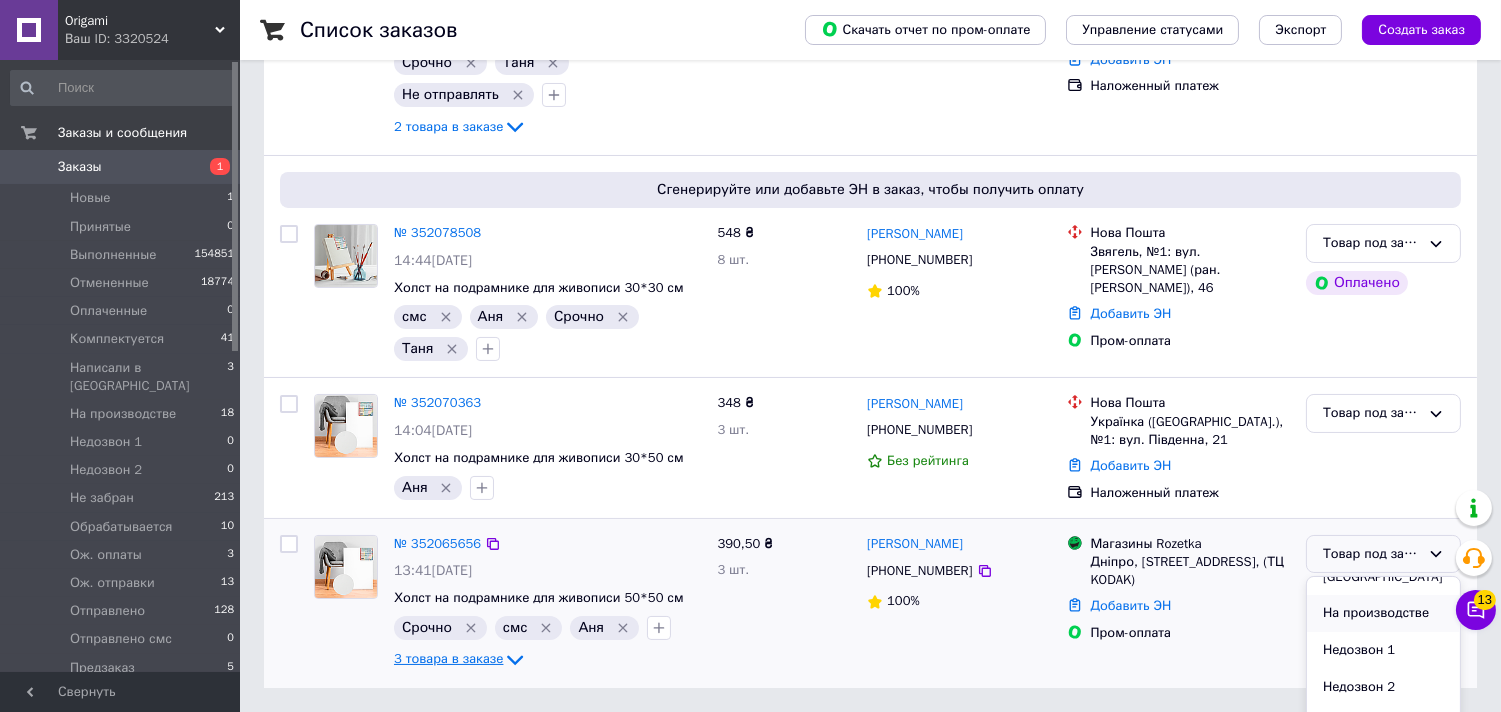 click on "На производстве" at bounding box center (1383, 613) 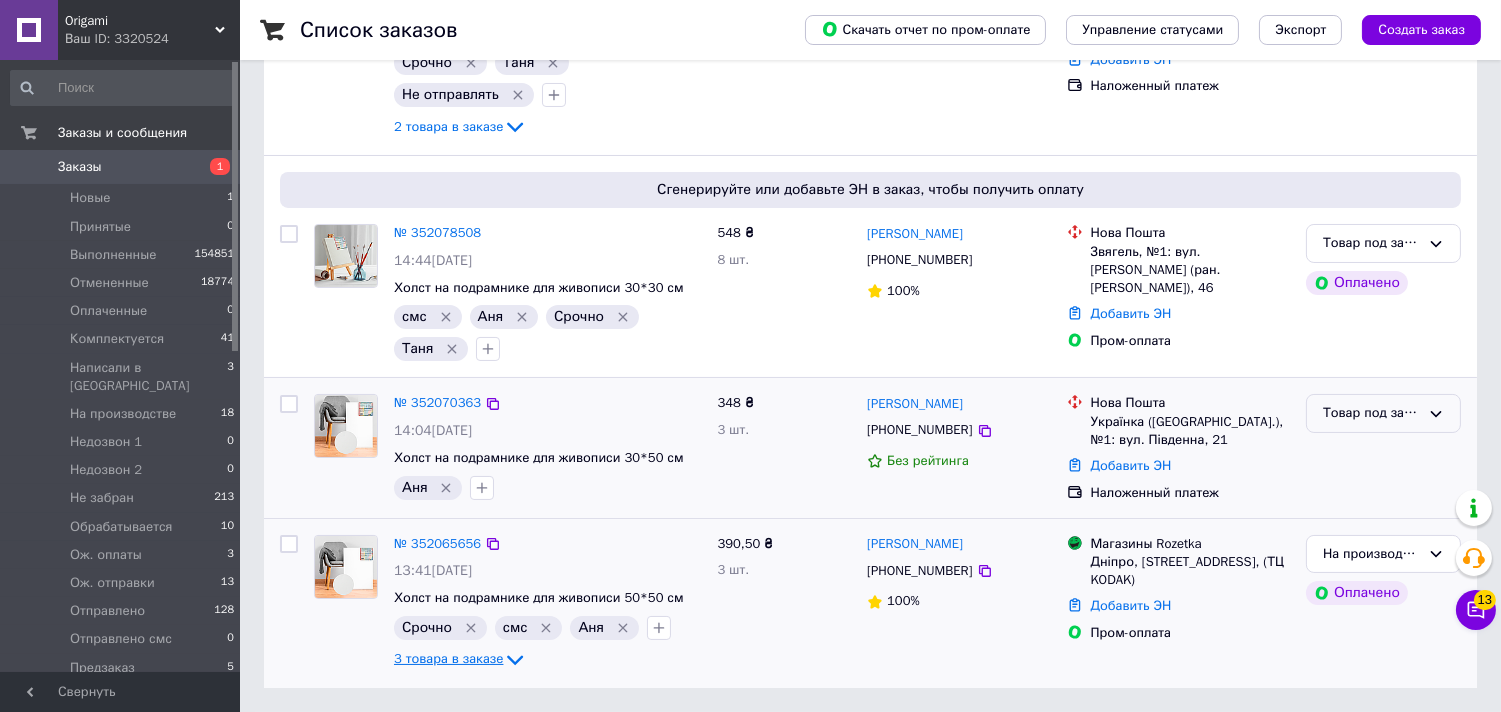 click on "Товар под заказ" at bounding box center [1371, 413] 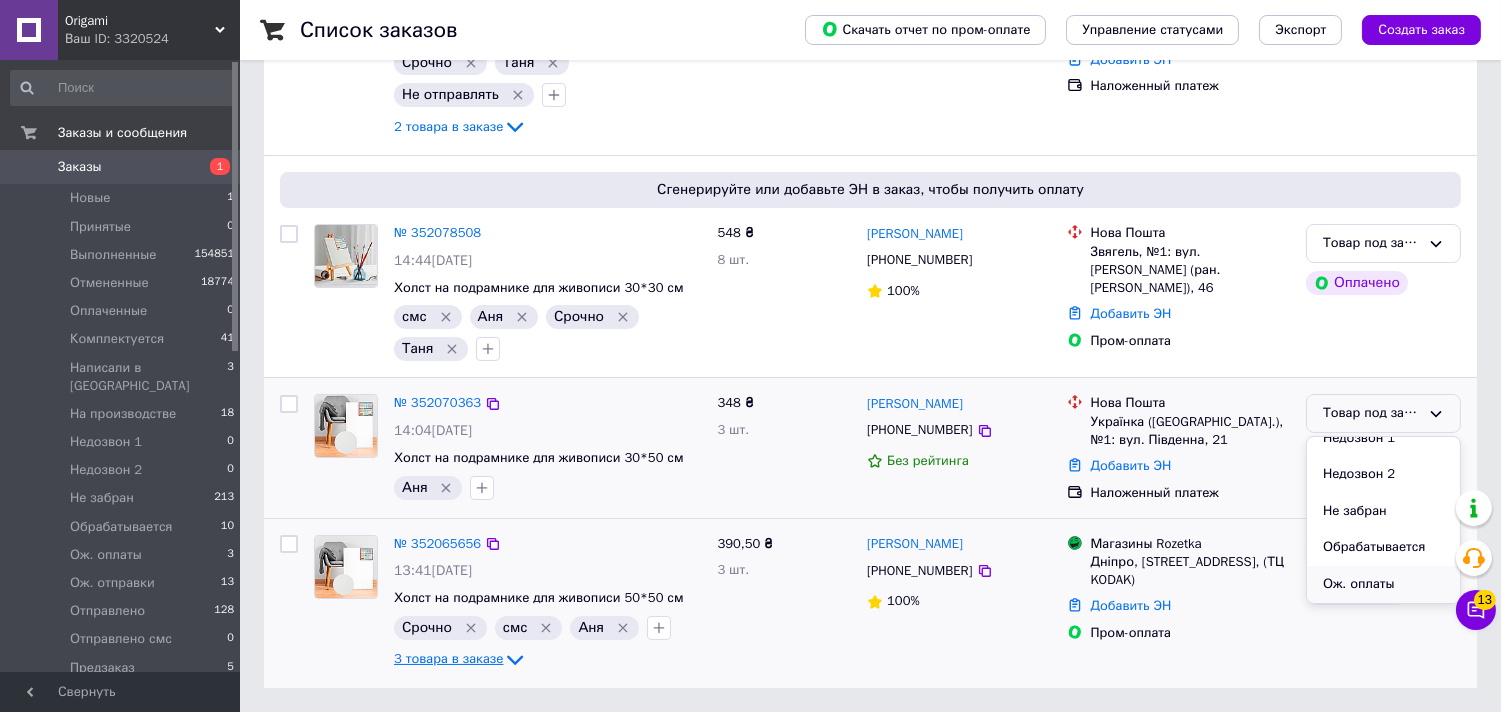 scroll, scrollTop: 333, scrollLeft: 0, axis: vertical 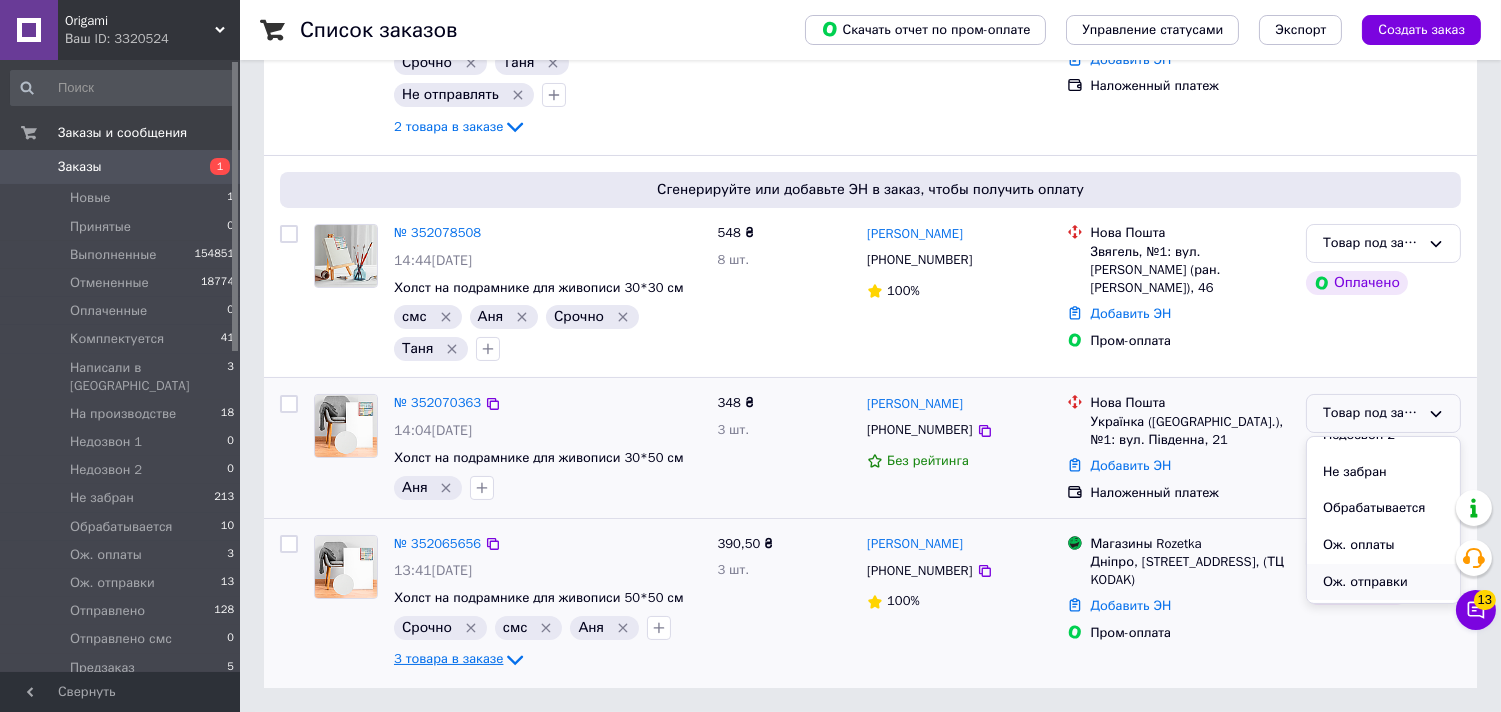 click on "Ож. отправки" at bounding box center (1383, 582) 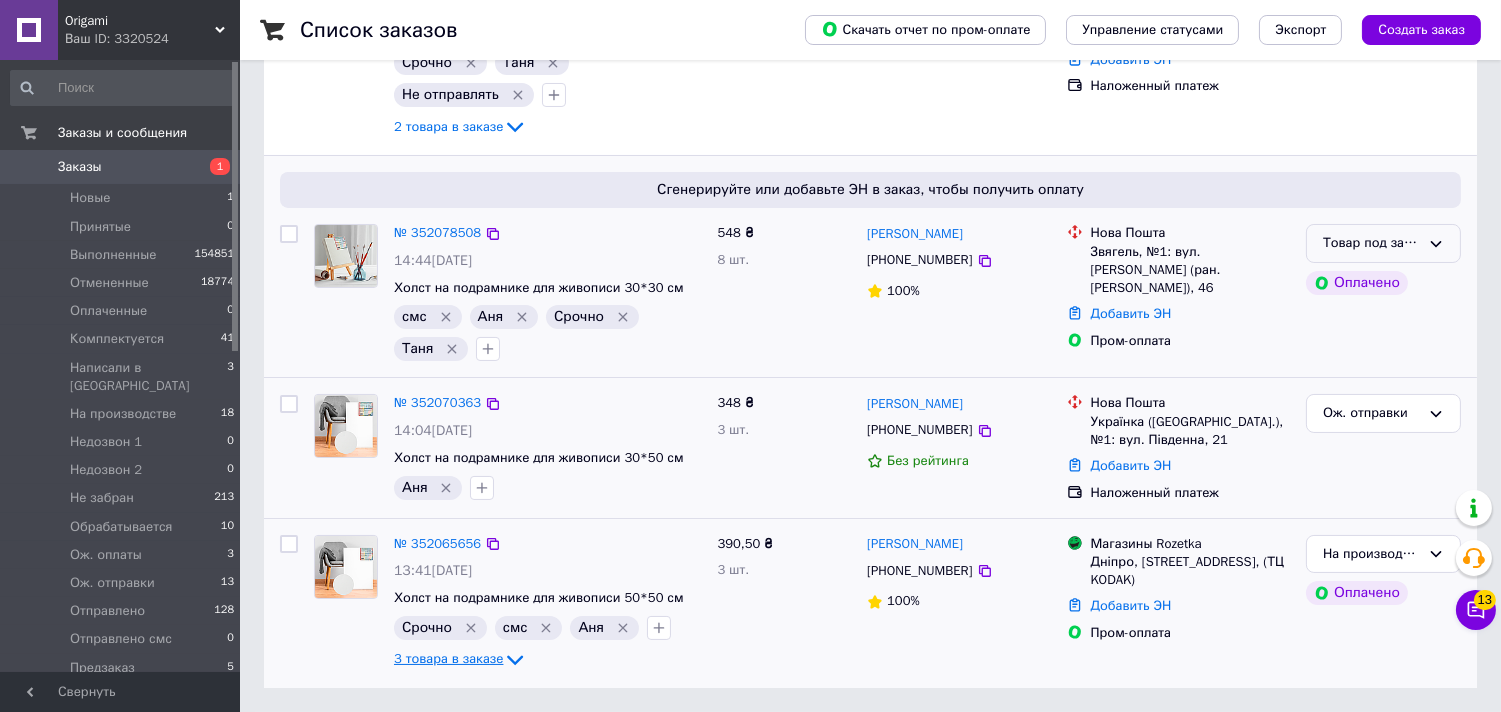 click on "Товар под заказ" at bounding box center (1383, 243) 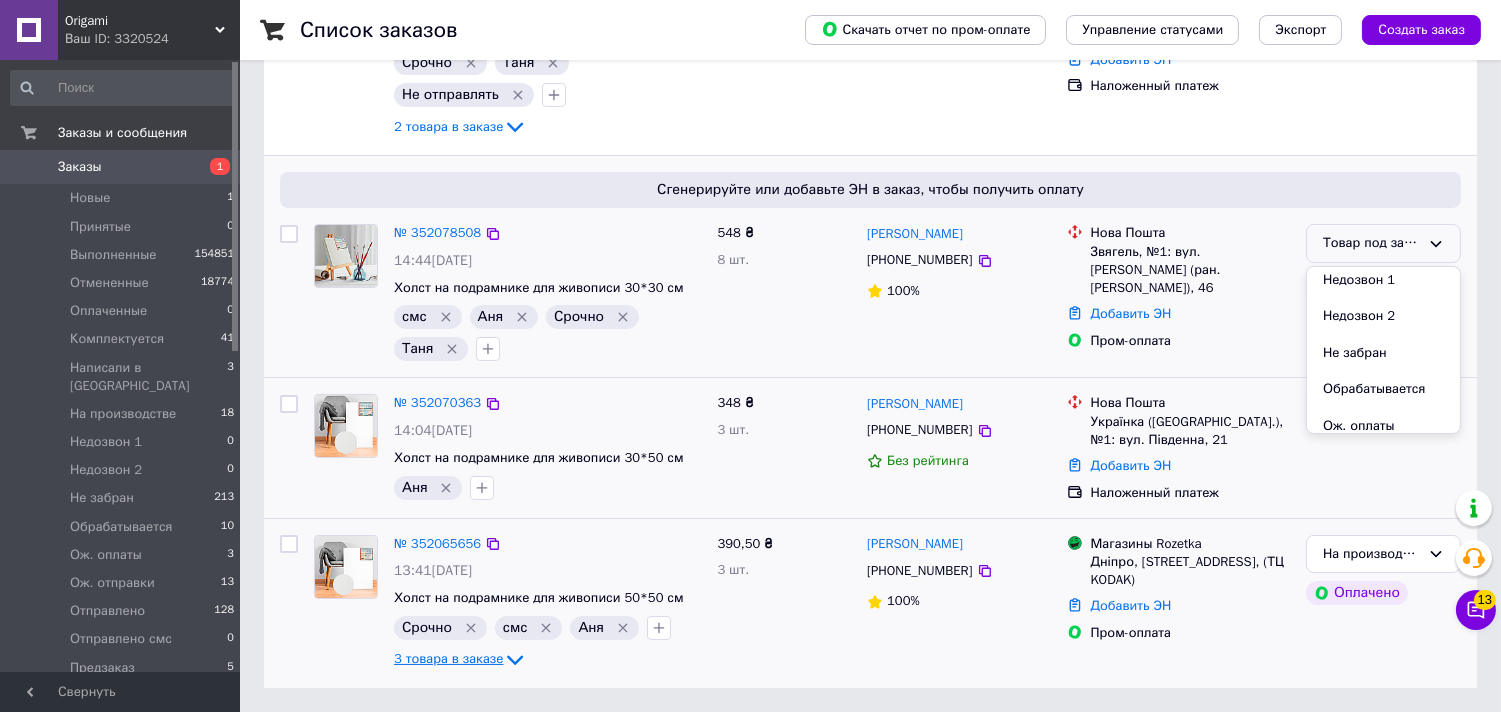 scroll, scrollTop: 333, scrollLeft: 0, axis: vertical 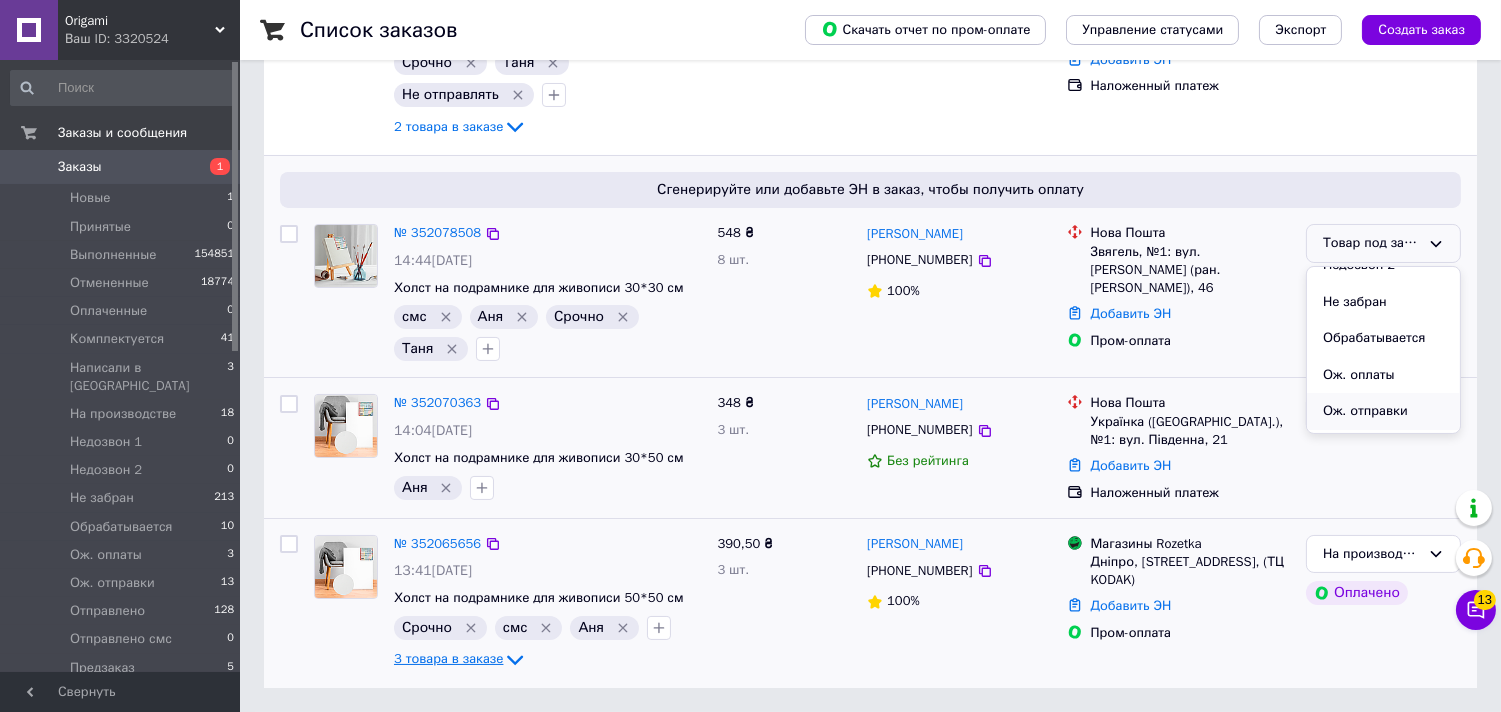 click on "Ож. отправки" at bounding box center [1383, 411] 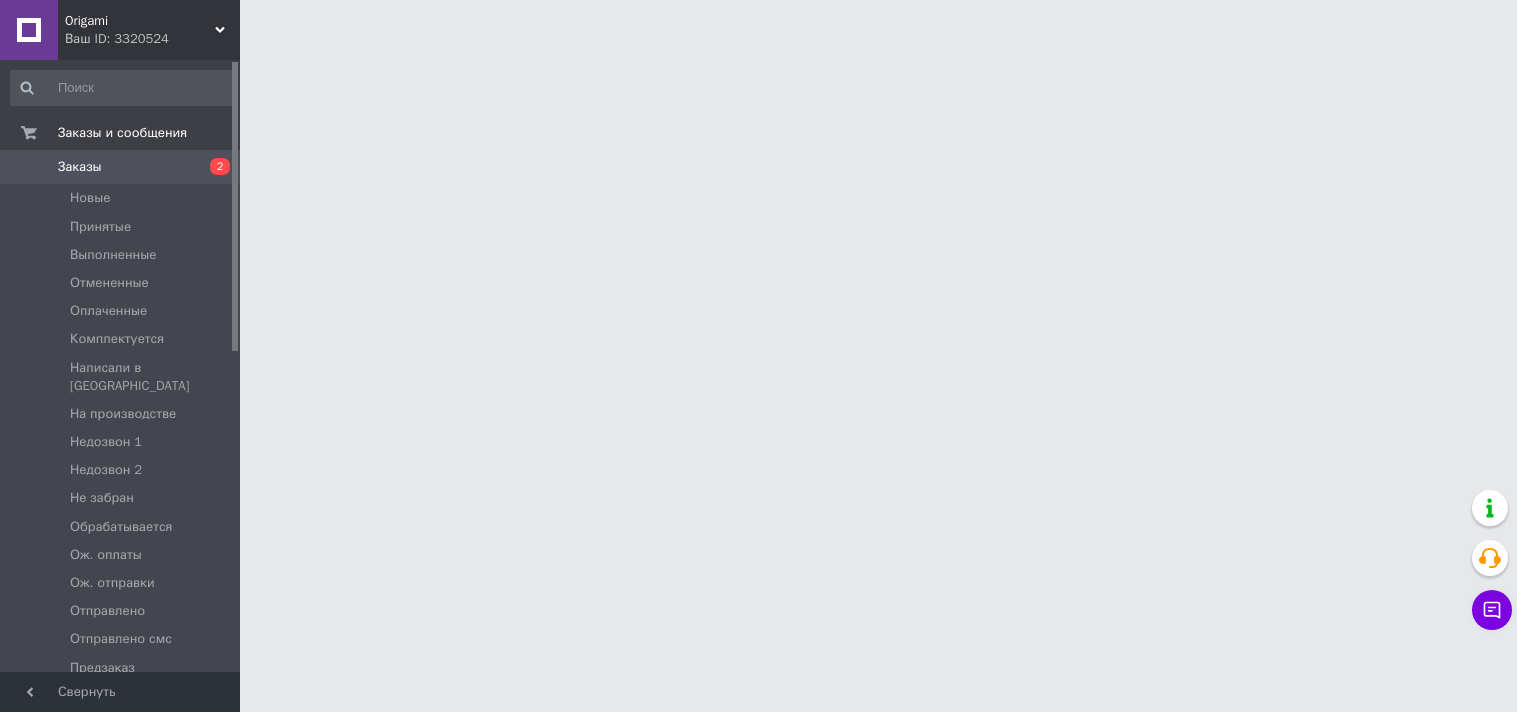 scroll, scrollTop: 0, scrollLeft: 0, axis: both 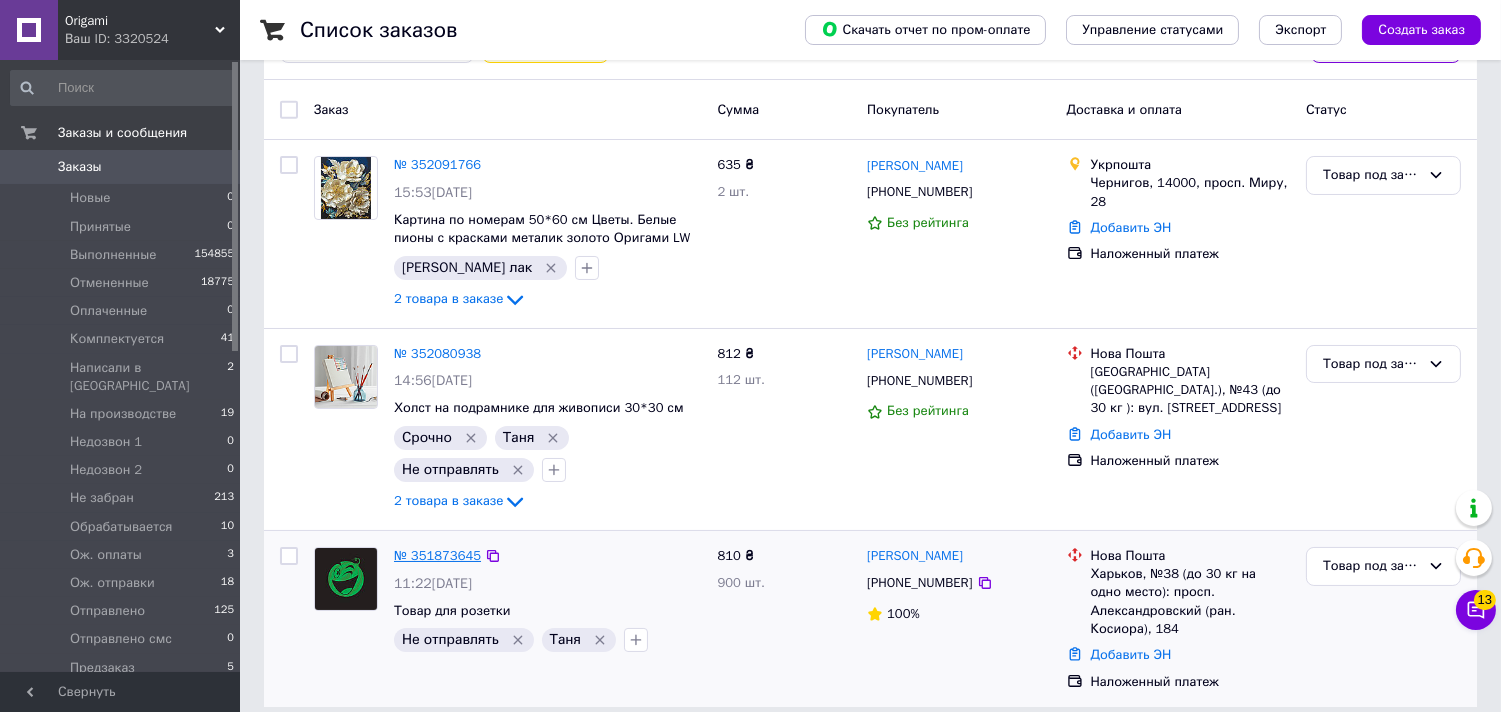 click on "№ 351873645" at bounding box center (437, 555) 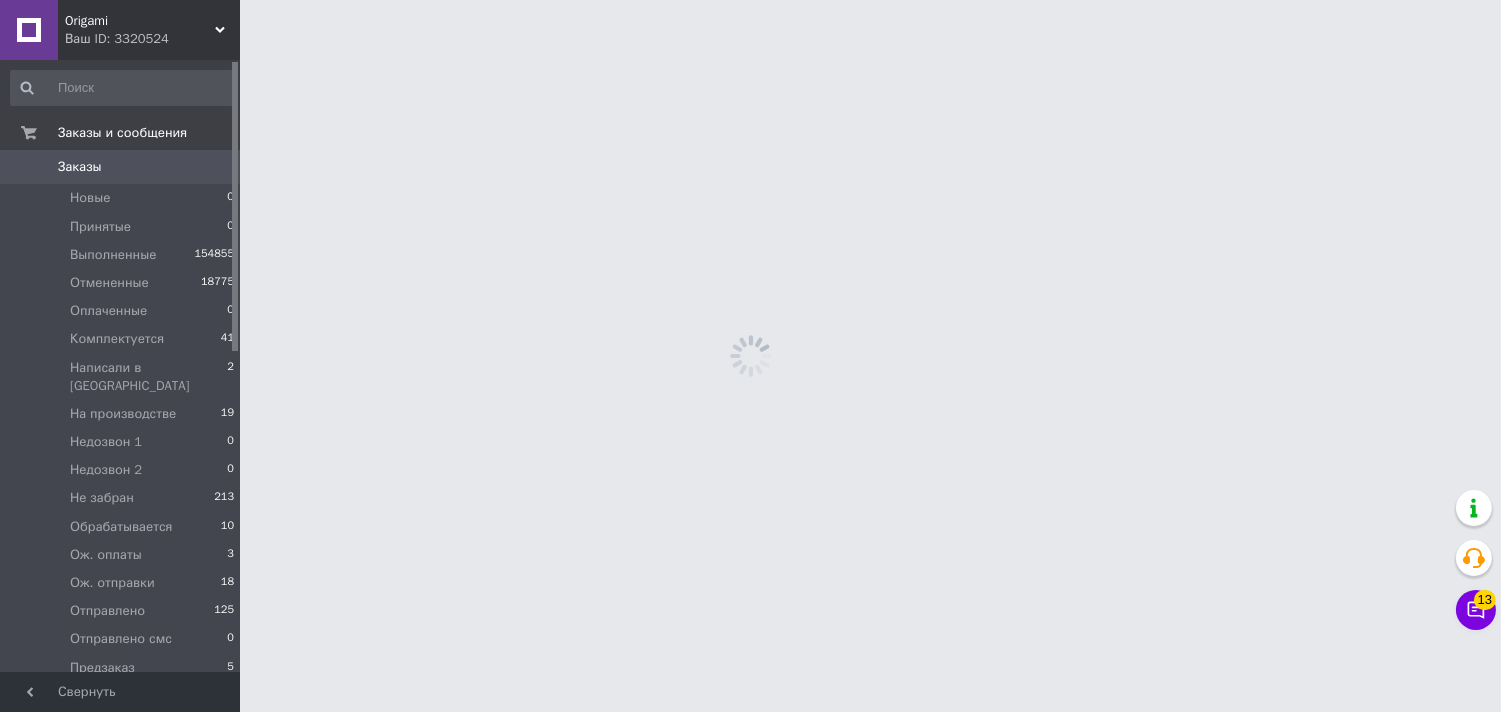 scroll, scrollTop: 0, scrollLeft: 0, axis: both 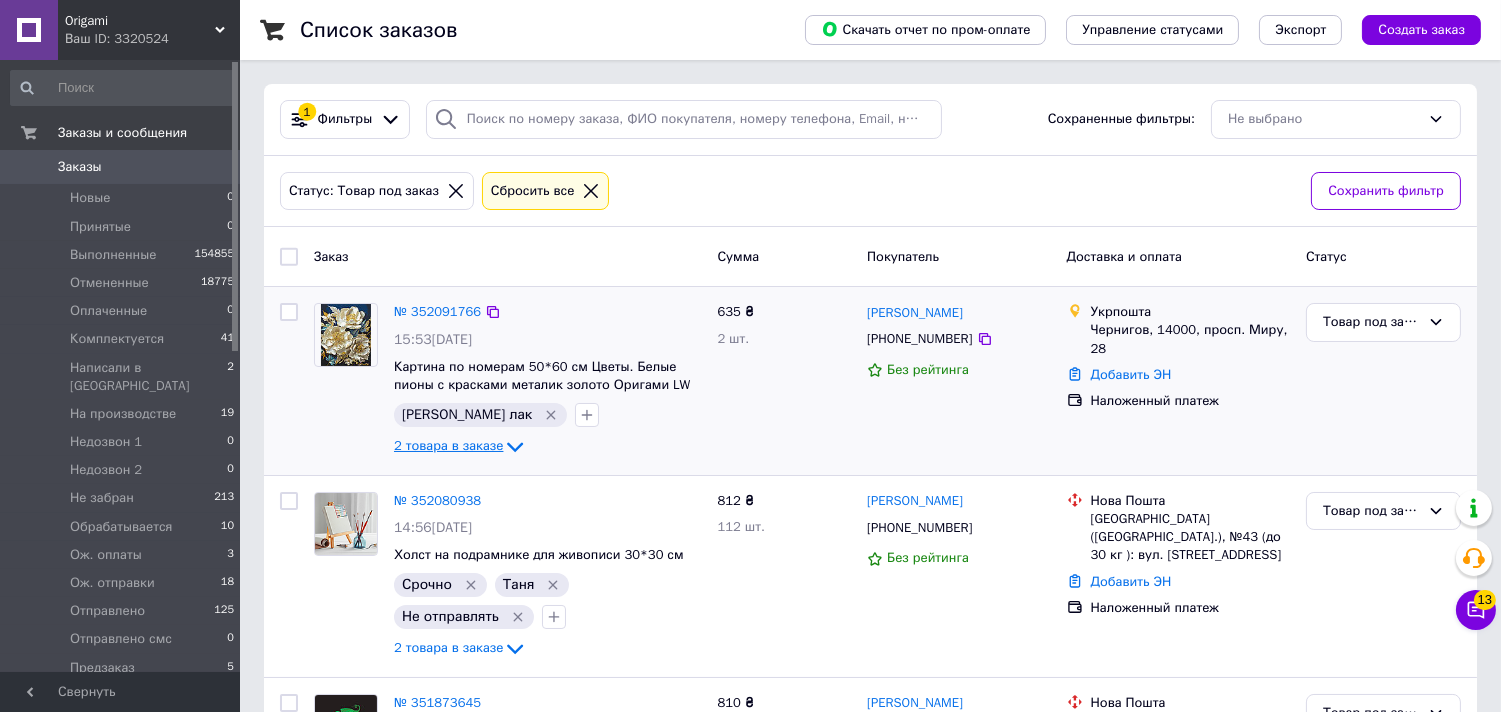 click 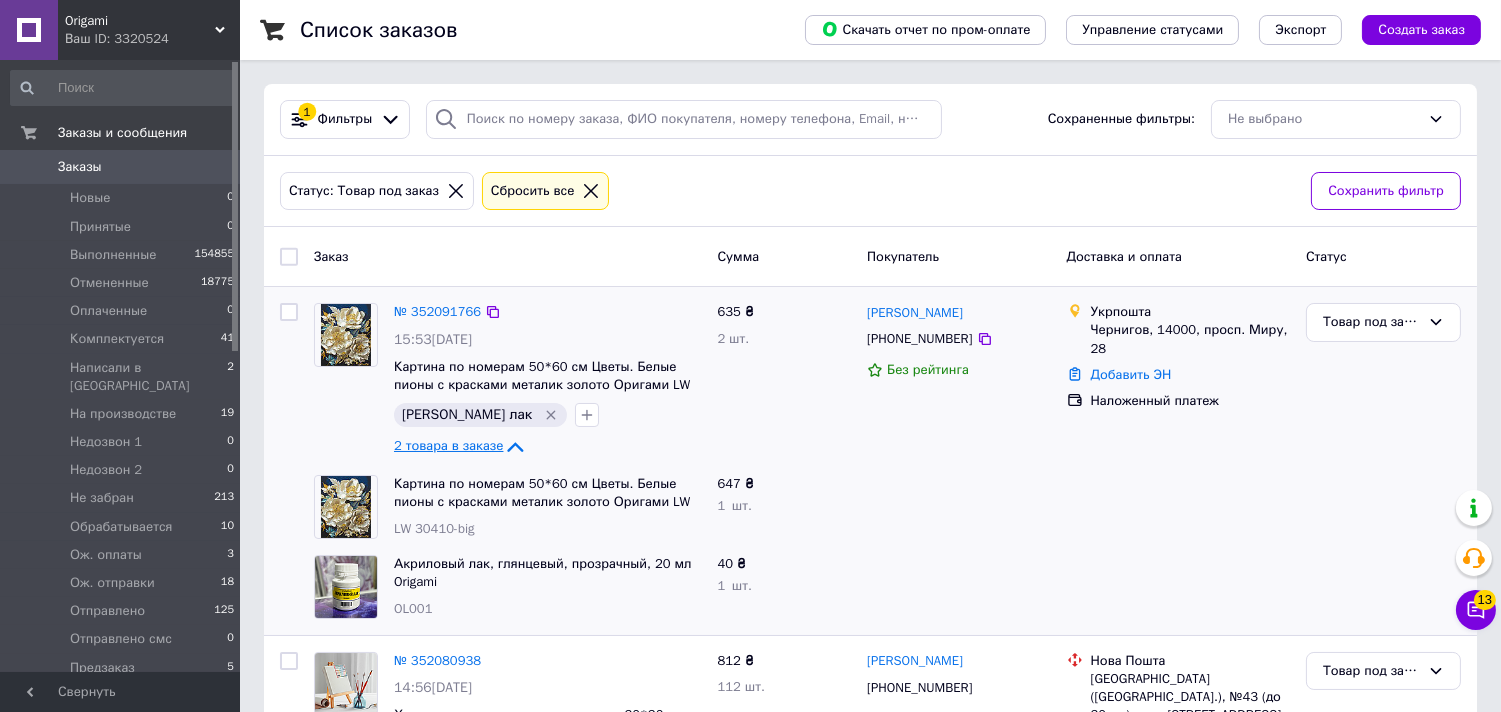 click 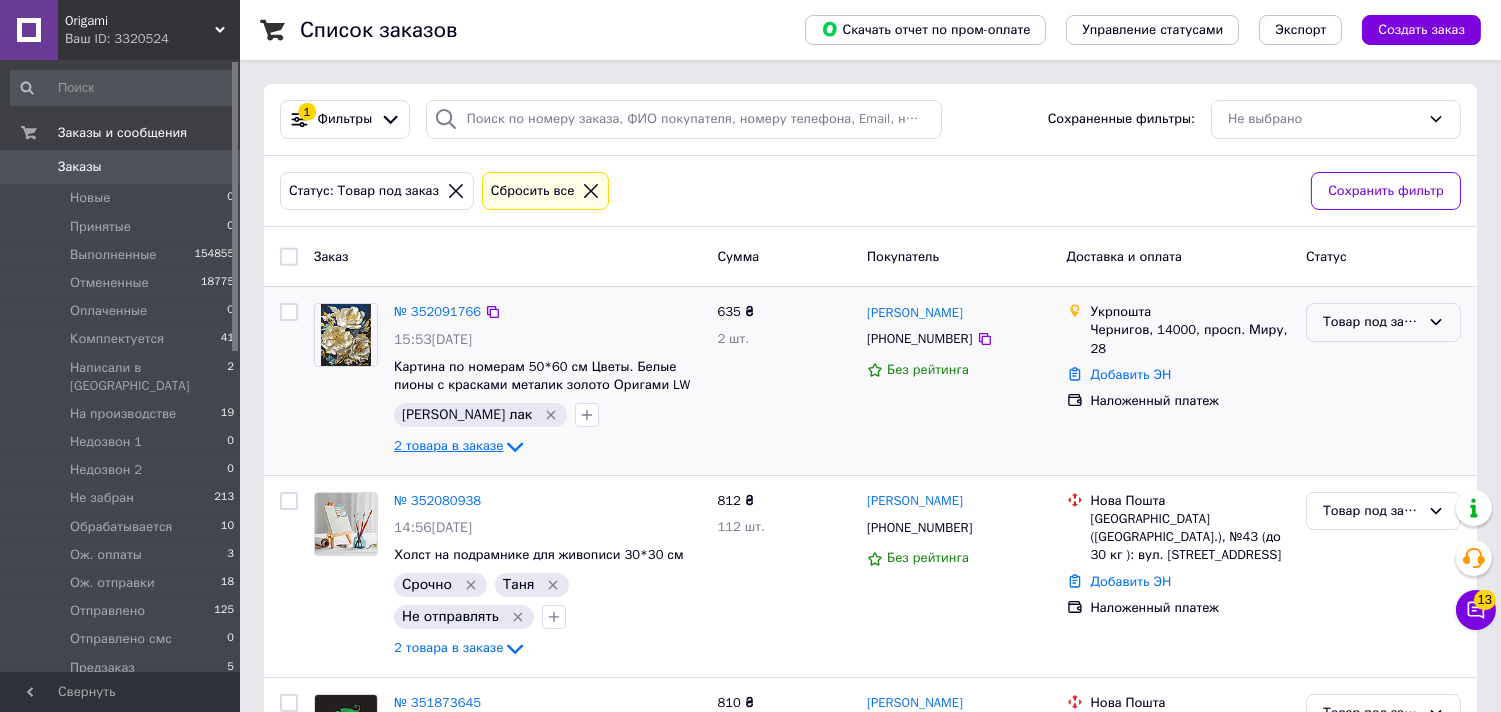 click on "Товар под заказ" at bounding box center (1371, 322) 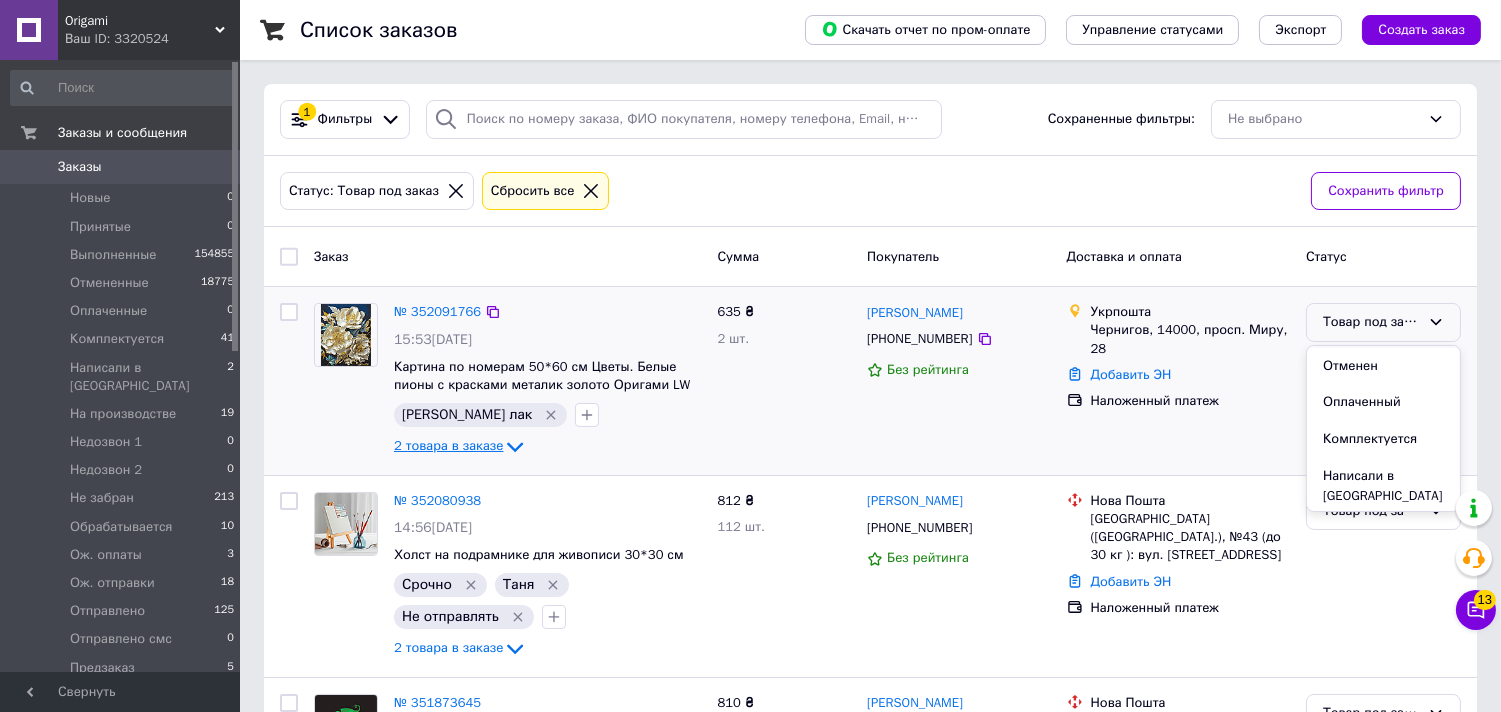 scroll, scrollTop: 111, scrollLeft: 0, axis: vertical 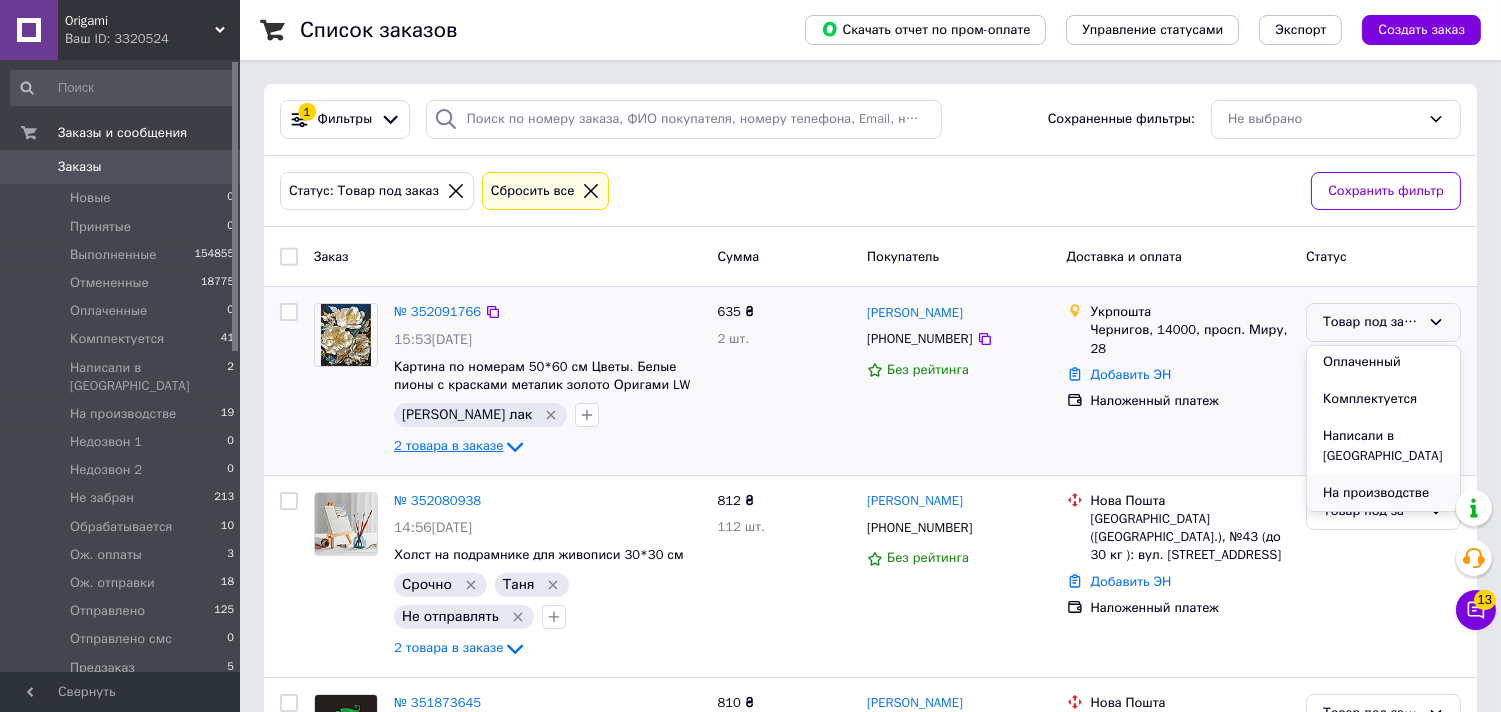 click on "На производстве" at bounding box center [1383, 493] 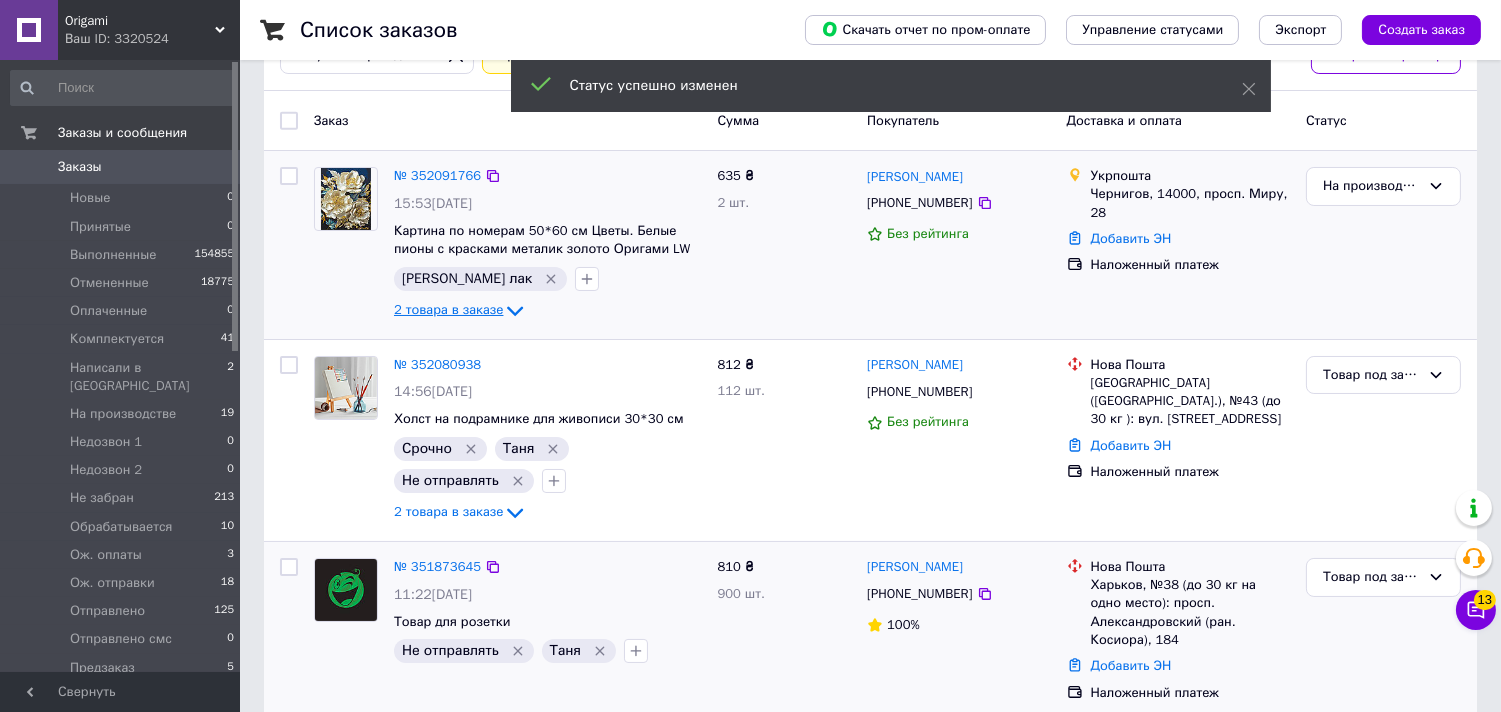 scroll, scrollTop: 147, scrollLeft: 0, axis: vertical 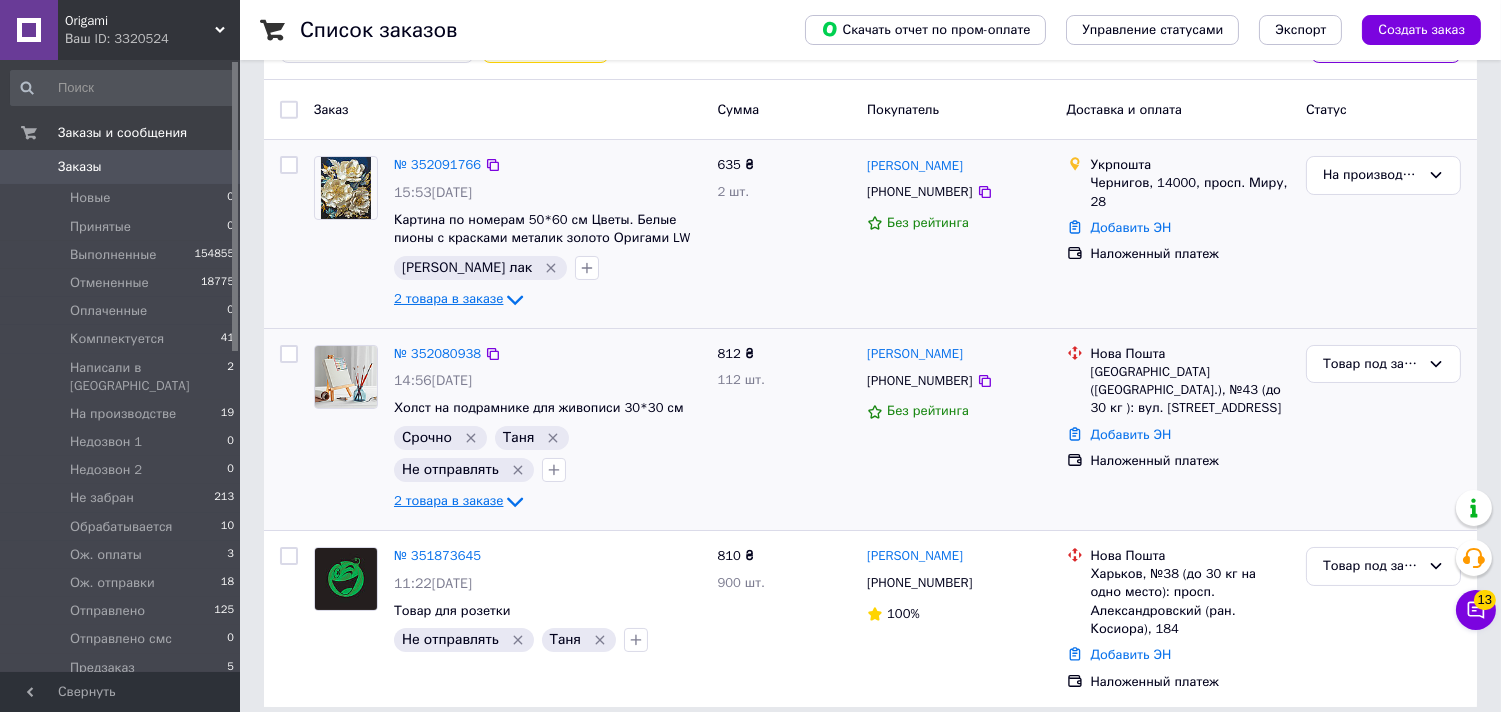 click 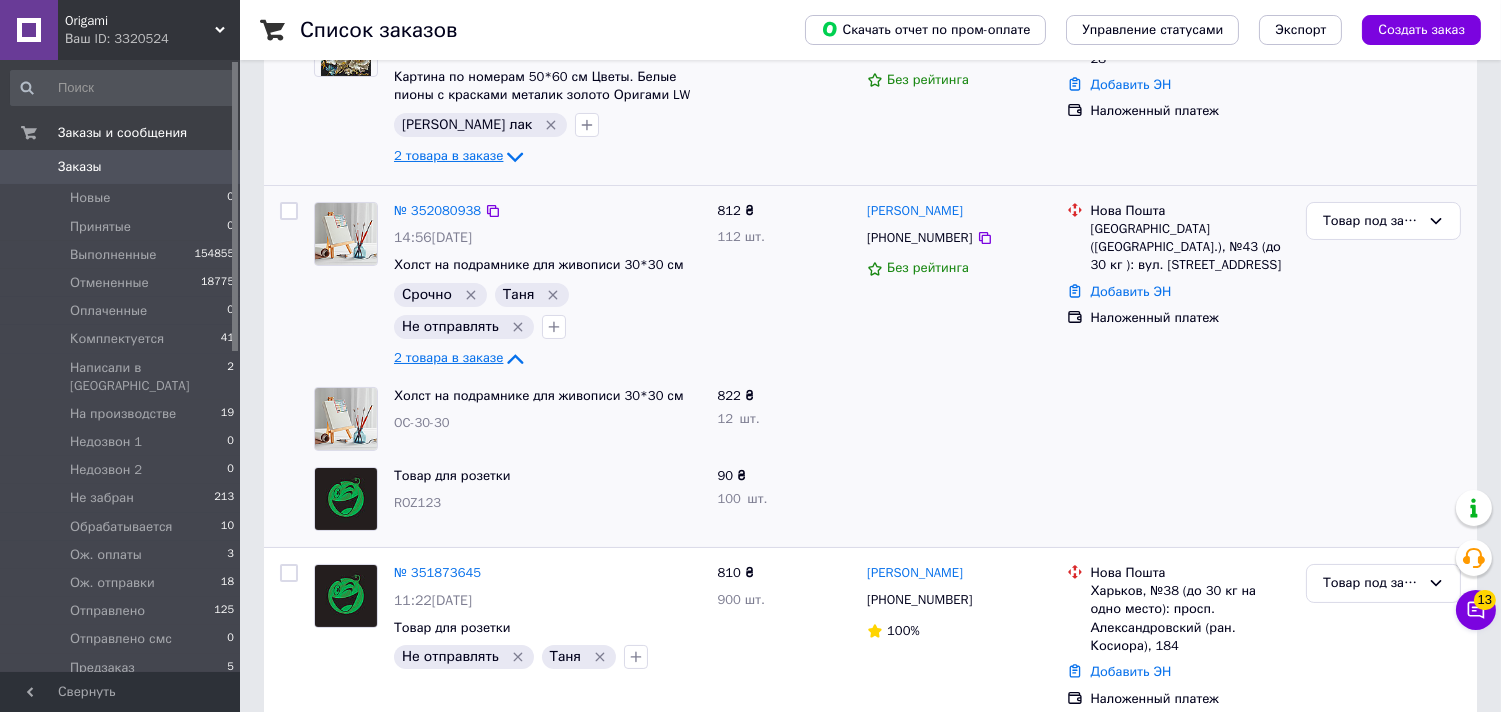 scroll, scrollTop: 307, scrollLeft: 0, axis: vertical 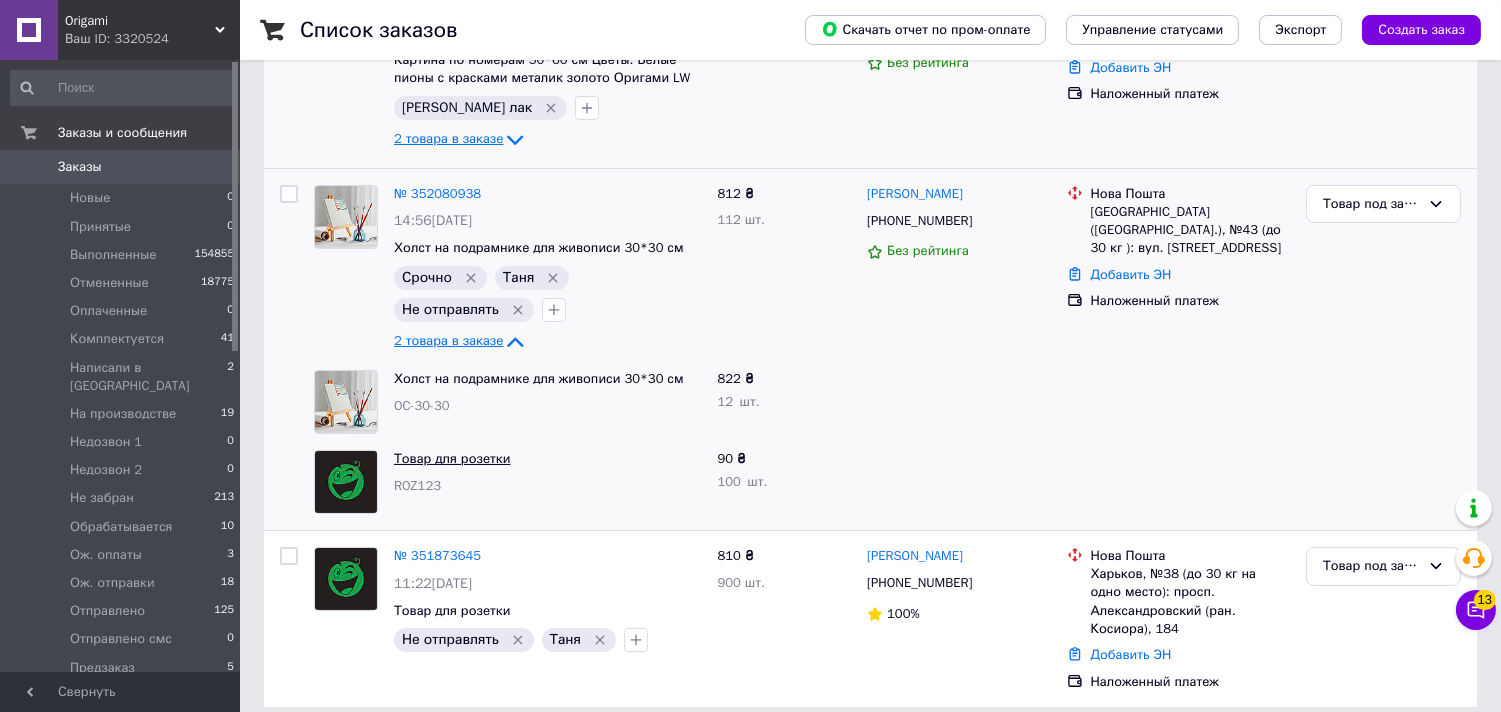 click on "Товар для розетки" at bounding box center (452, 458) 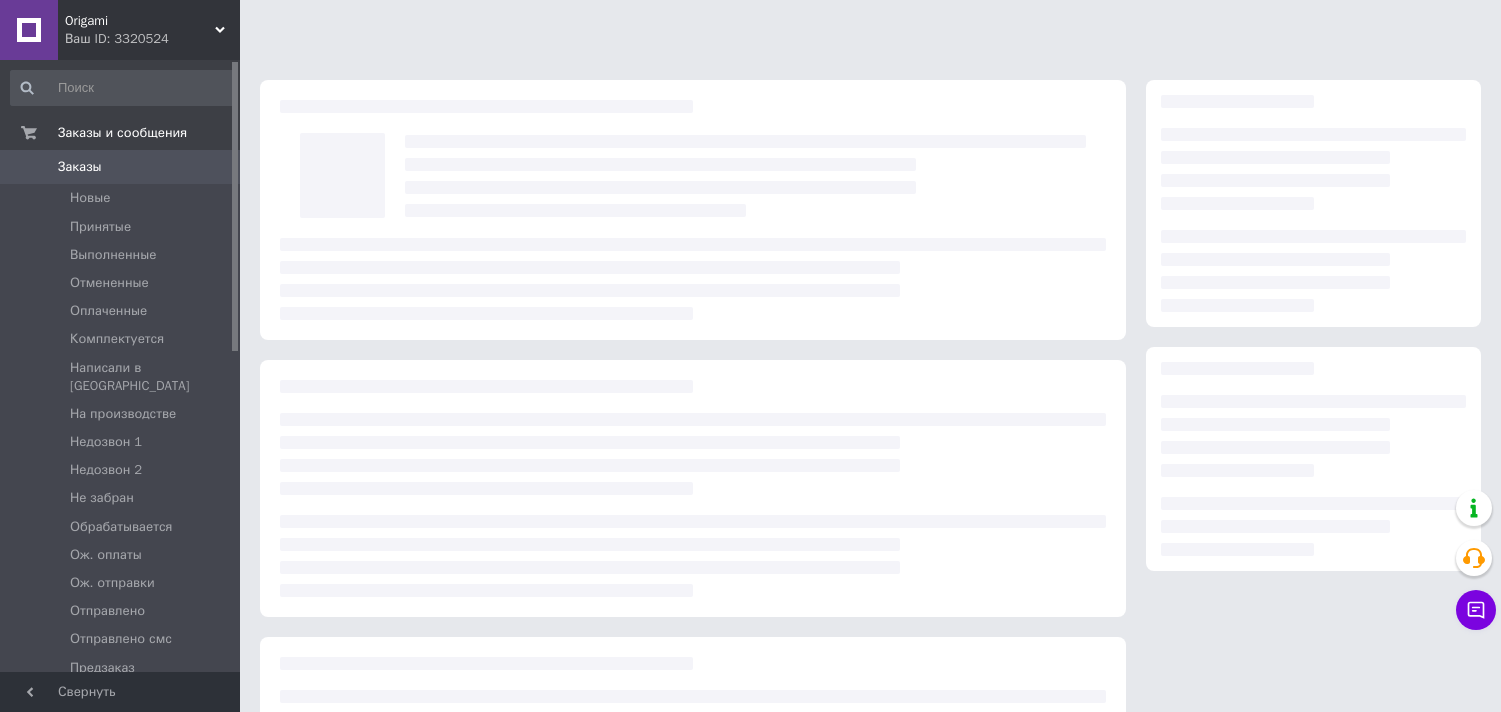 scroll, scrollTop: 0, scrollLeft: 0, axis: both 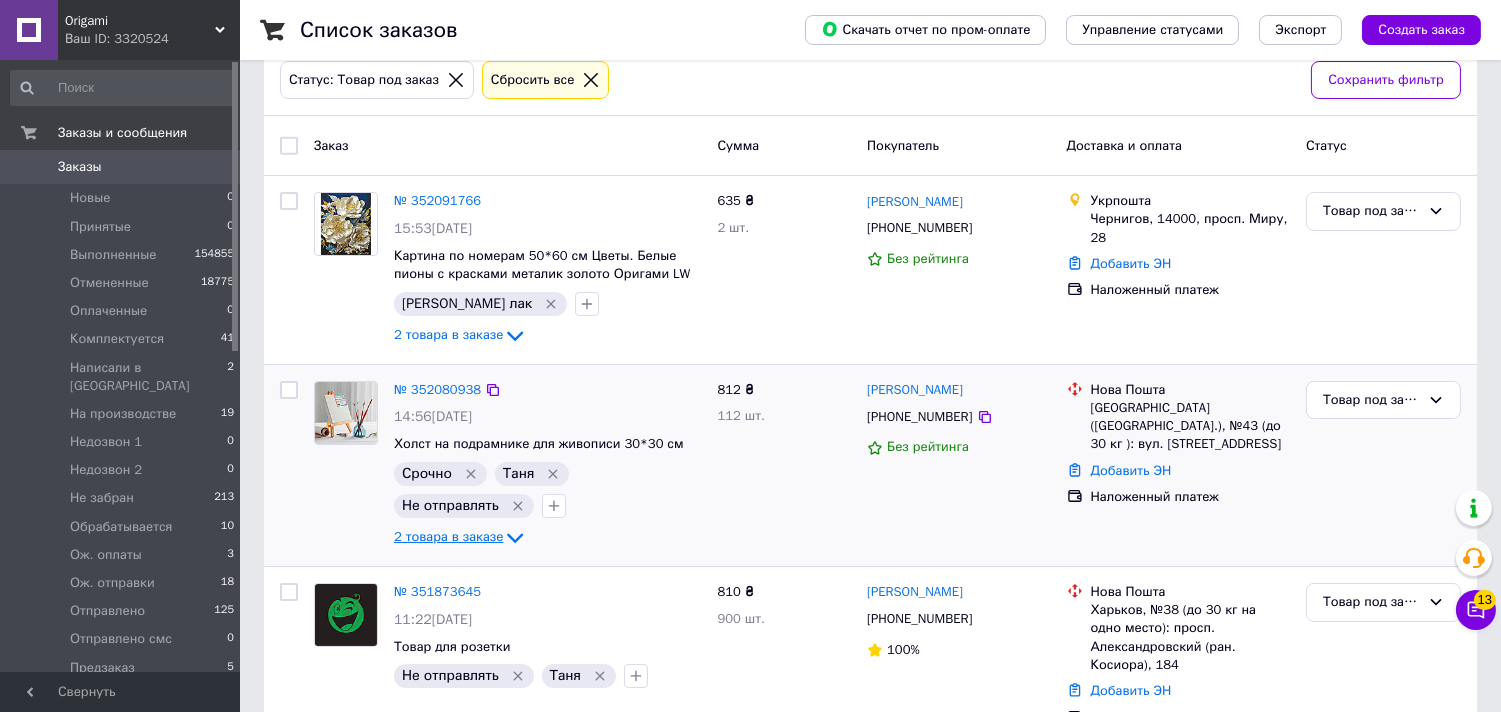 click 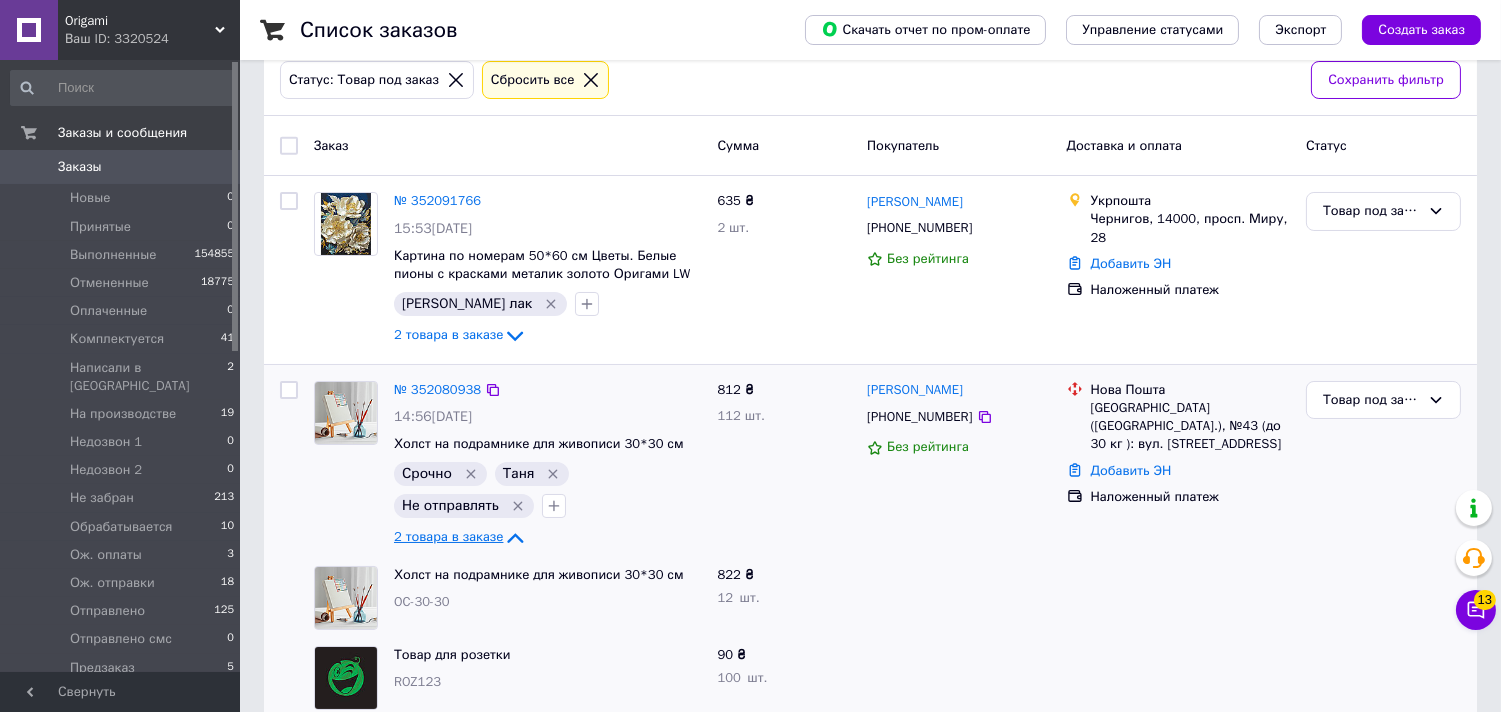 click 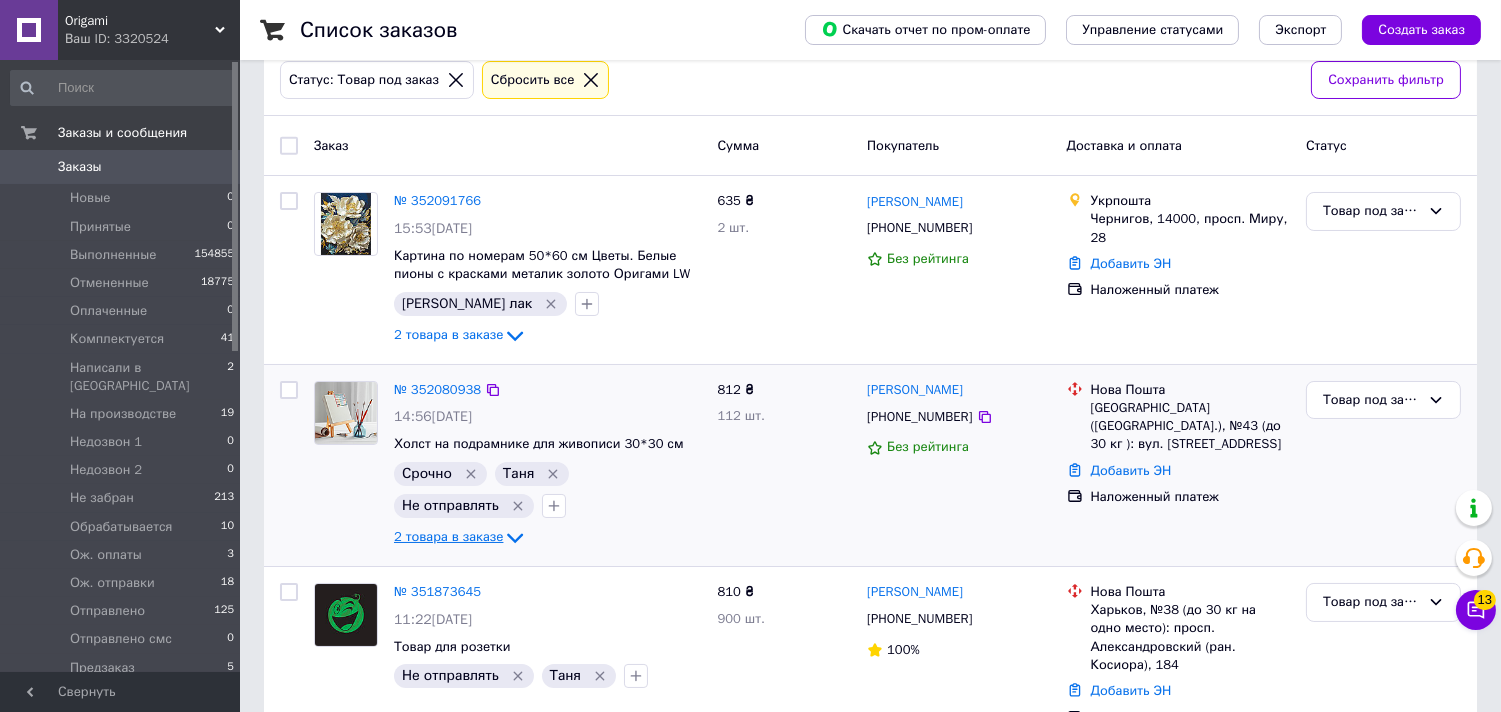 scroll, scrollTop: 147, scrollLeft: 0, axis: vertical 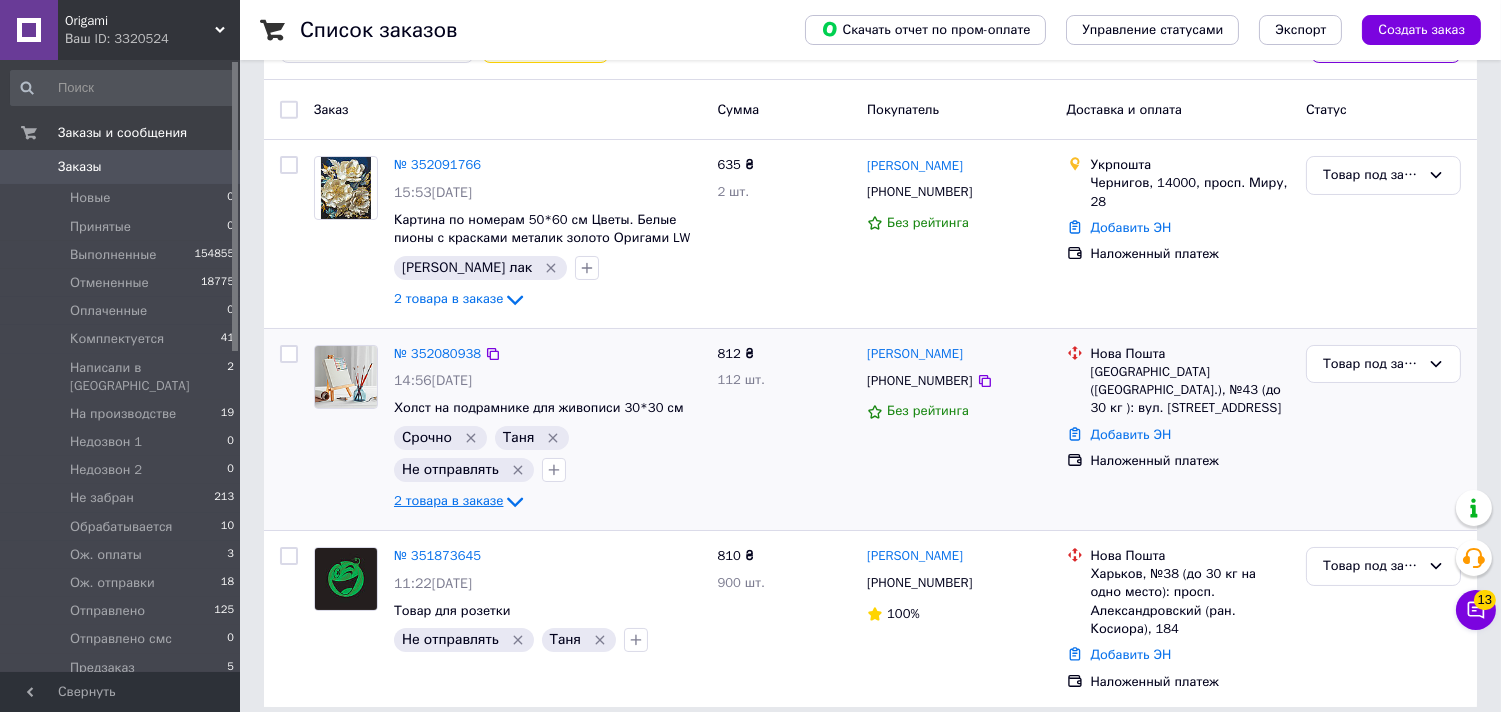 click 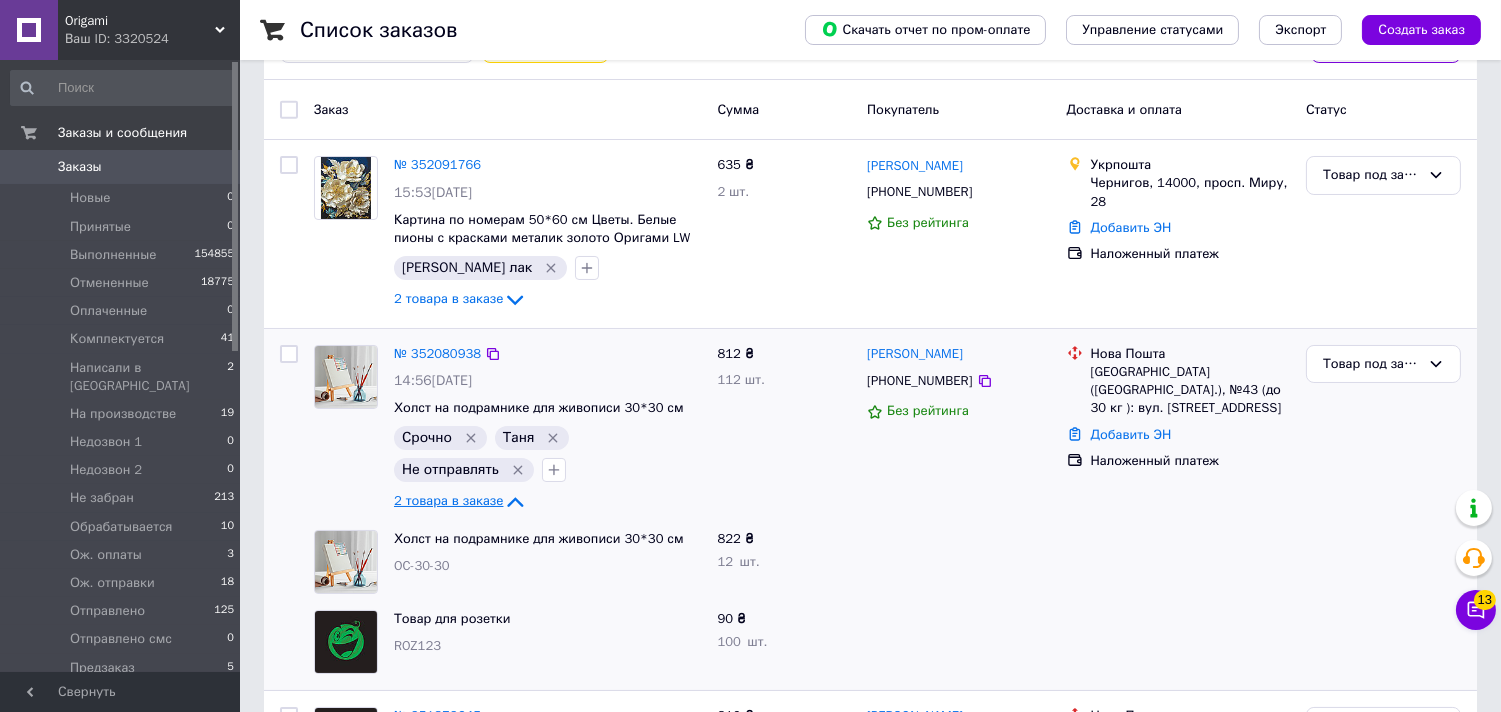 click 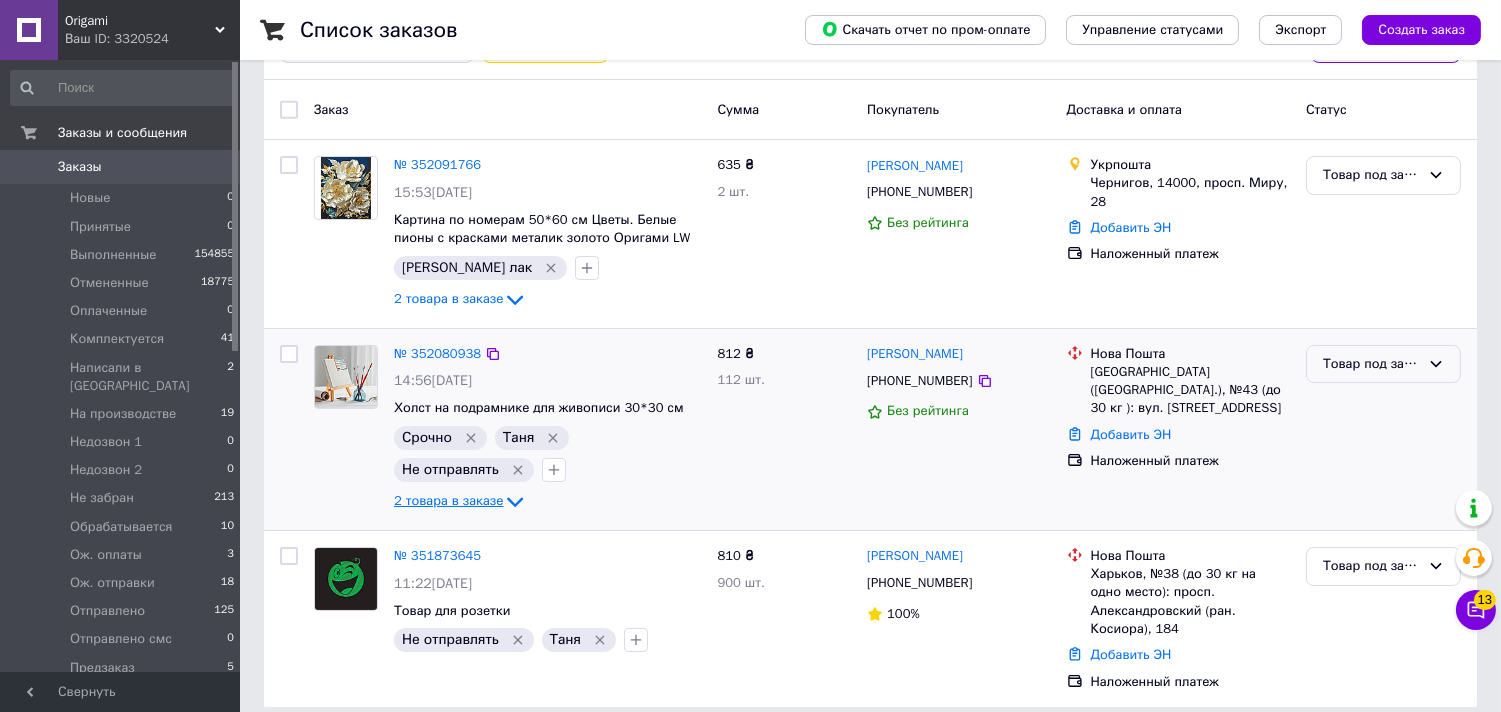 click on "Товар под заказ" at bounding box center (1383, 364) 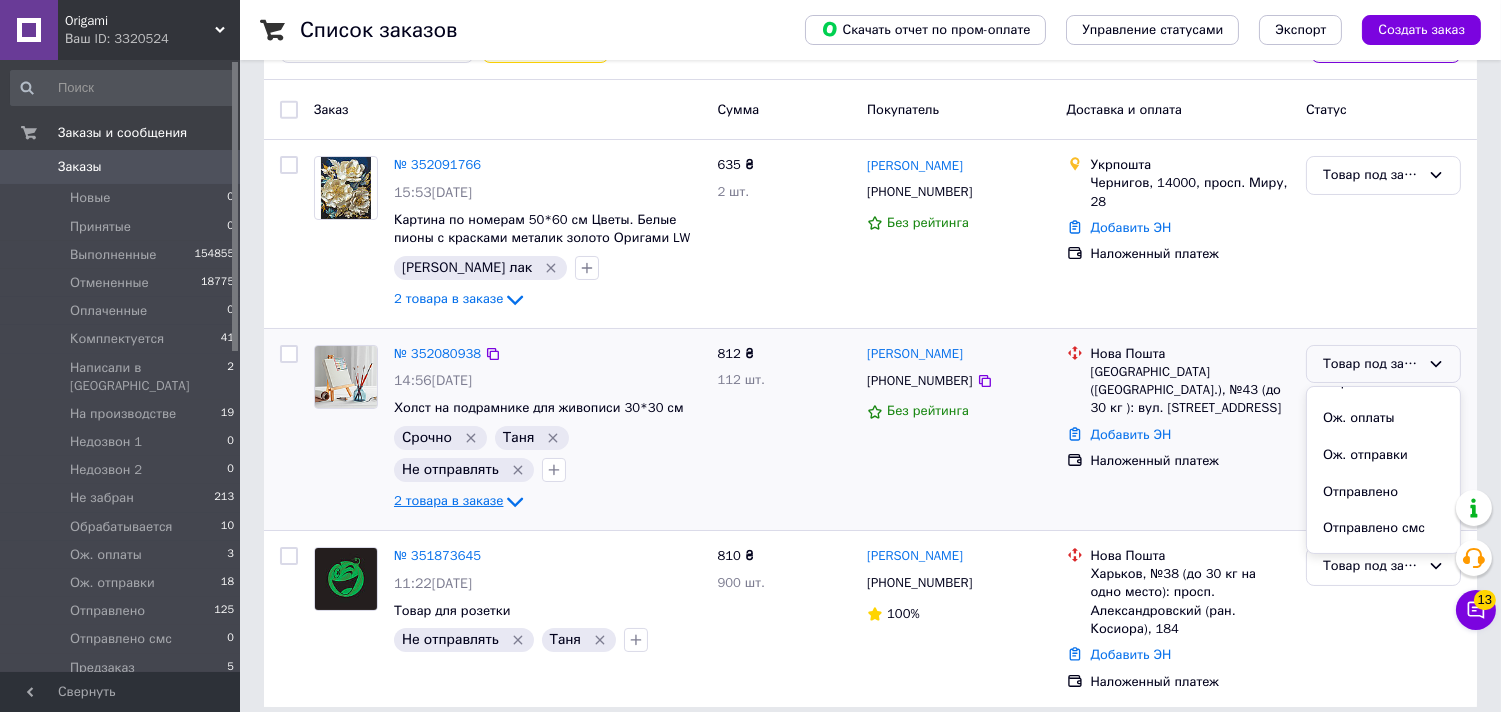 scroll, scrollTop: 444, scrollLeft: 0, axis: vertical 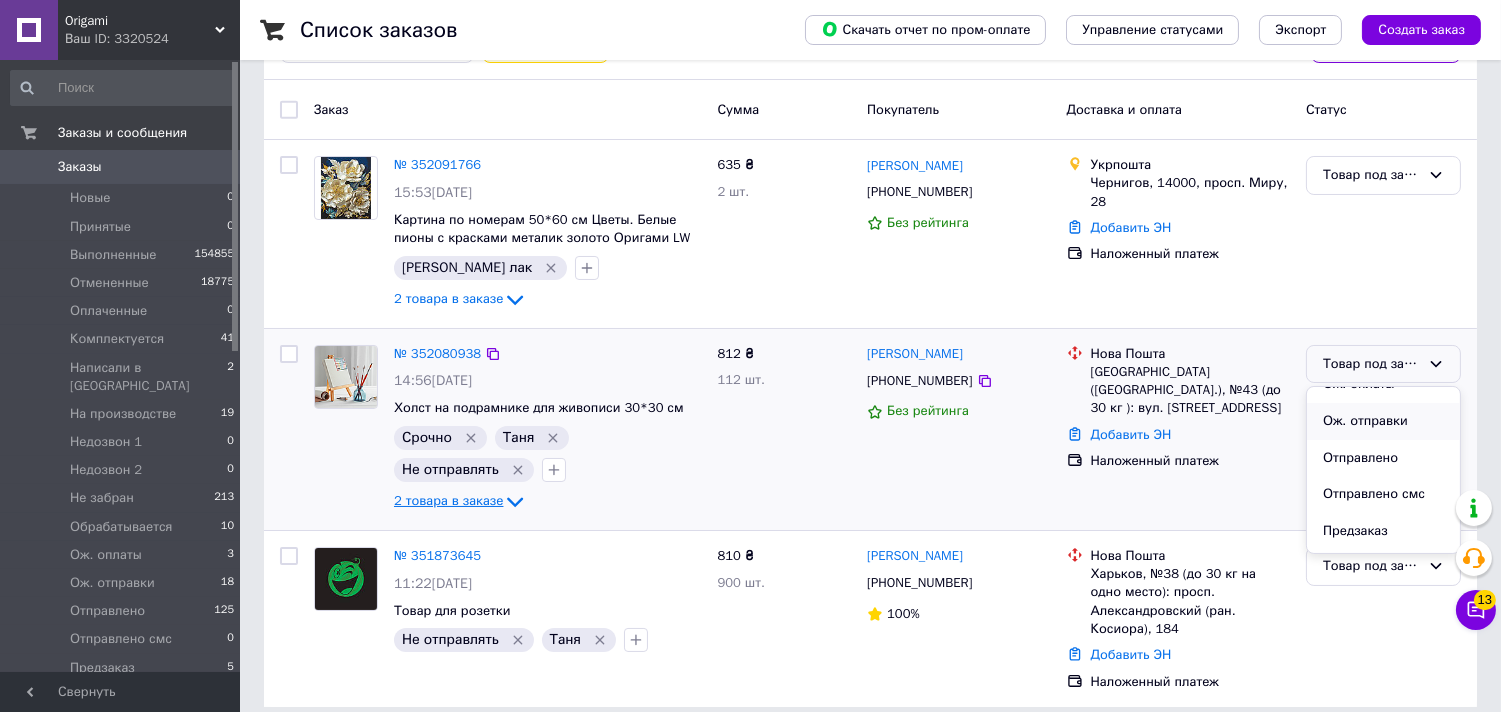 click on "Ож. отправки" at bounding box center (1383, 421) 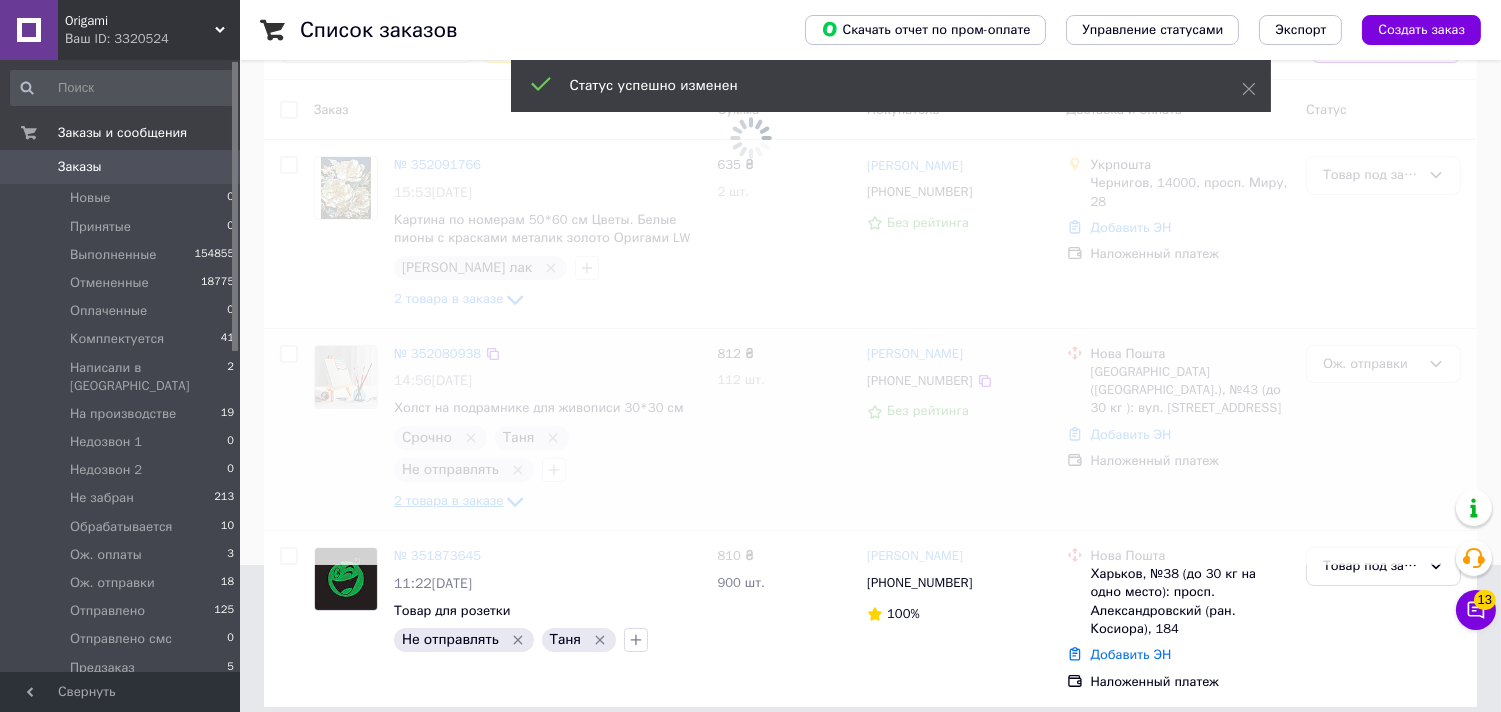 scroll, scrollTop: 0, scrollLeft: 0, axis: both 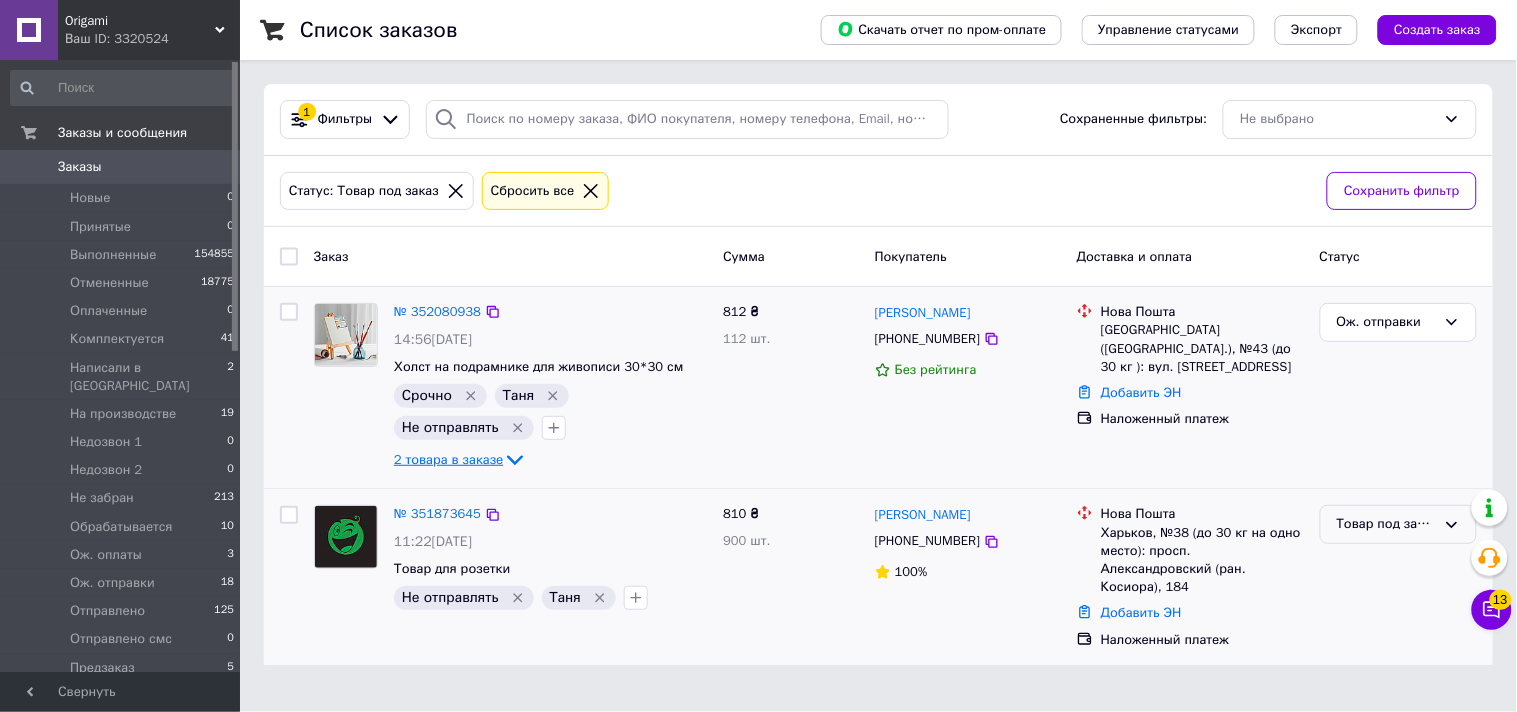 click on "Товар под заказ" at bounding box center (1386, 524) 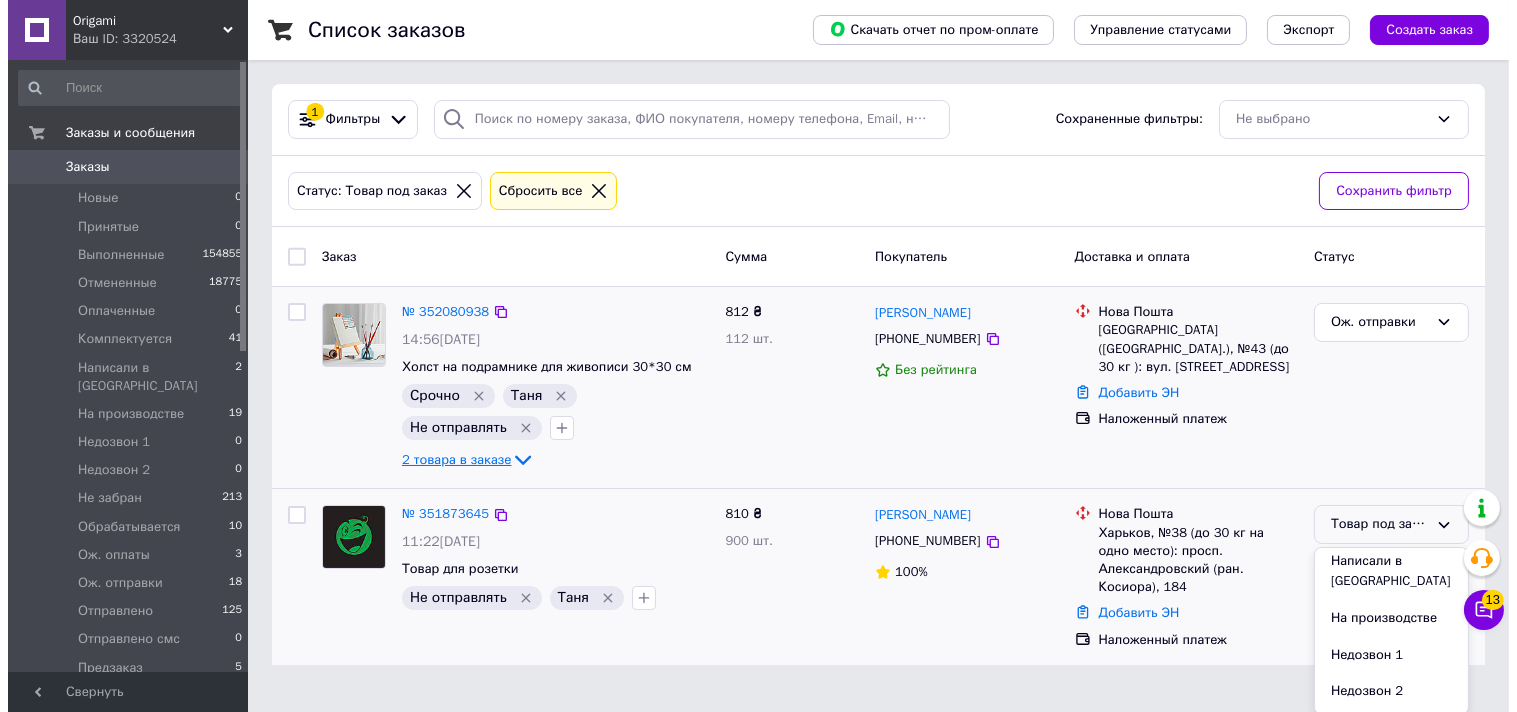 scroll, scrollTop: 333, scrollLeft: 0, axis: vertical 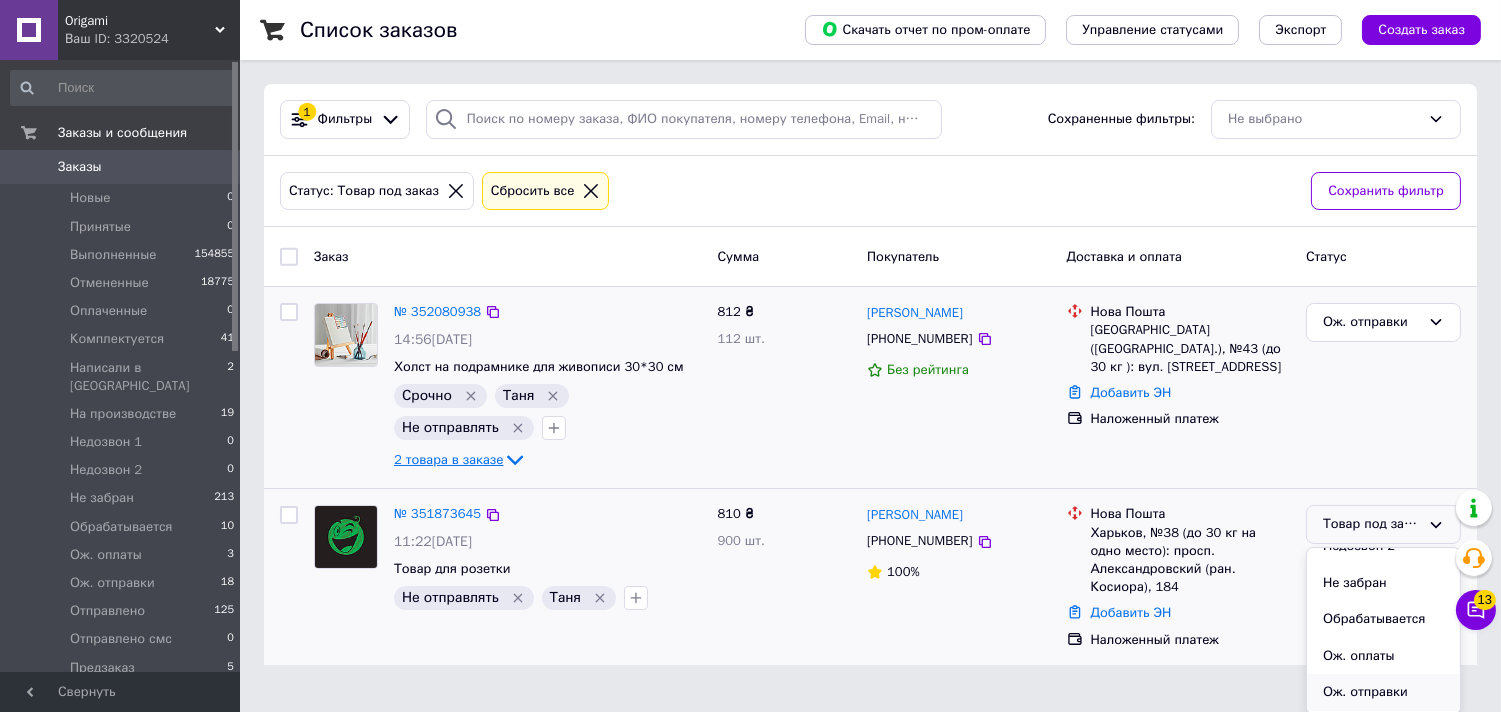 click on "Ож. отправки" at bounding box center [1383, 692] 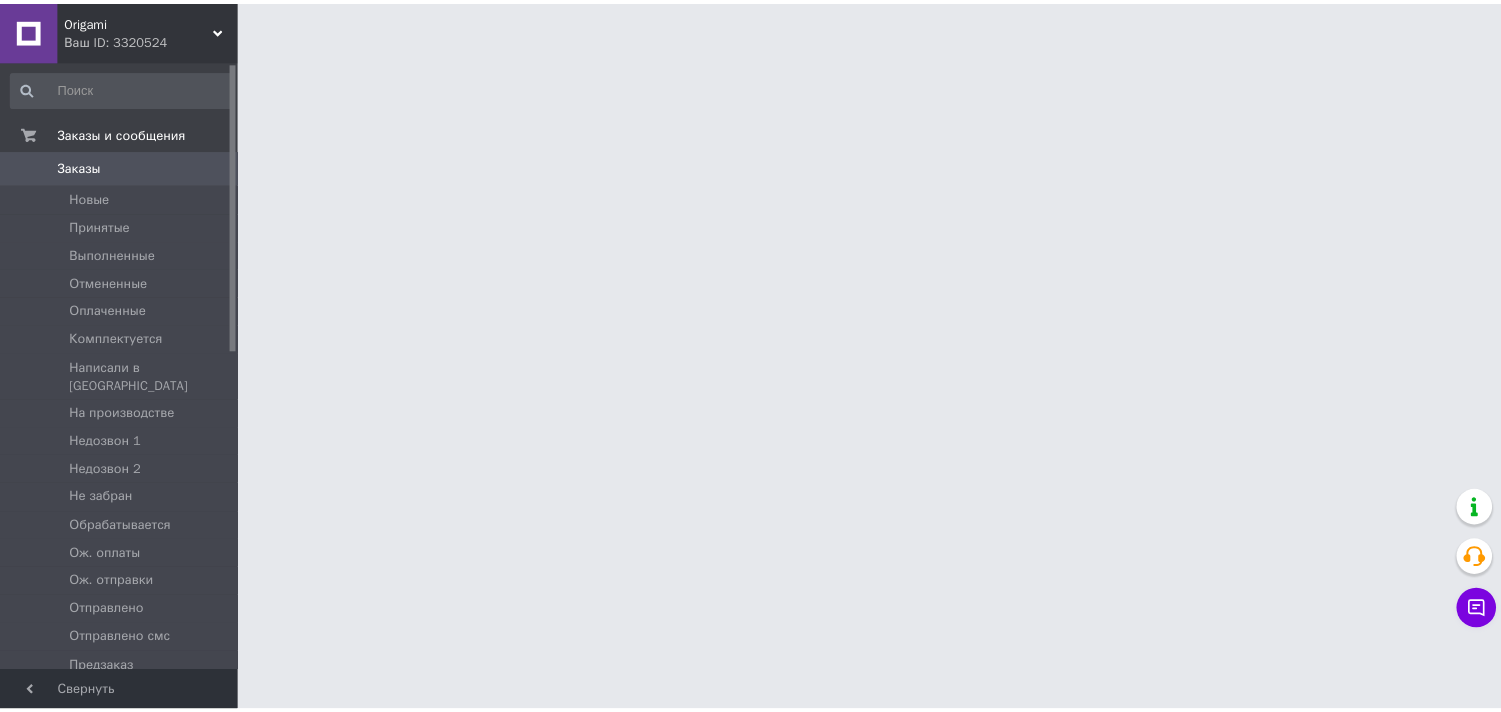 scroll, scrollTop: 0, scrollLeft: 0, axis: both 